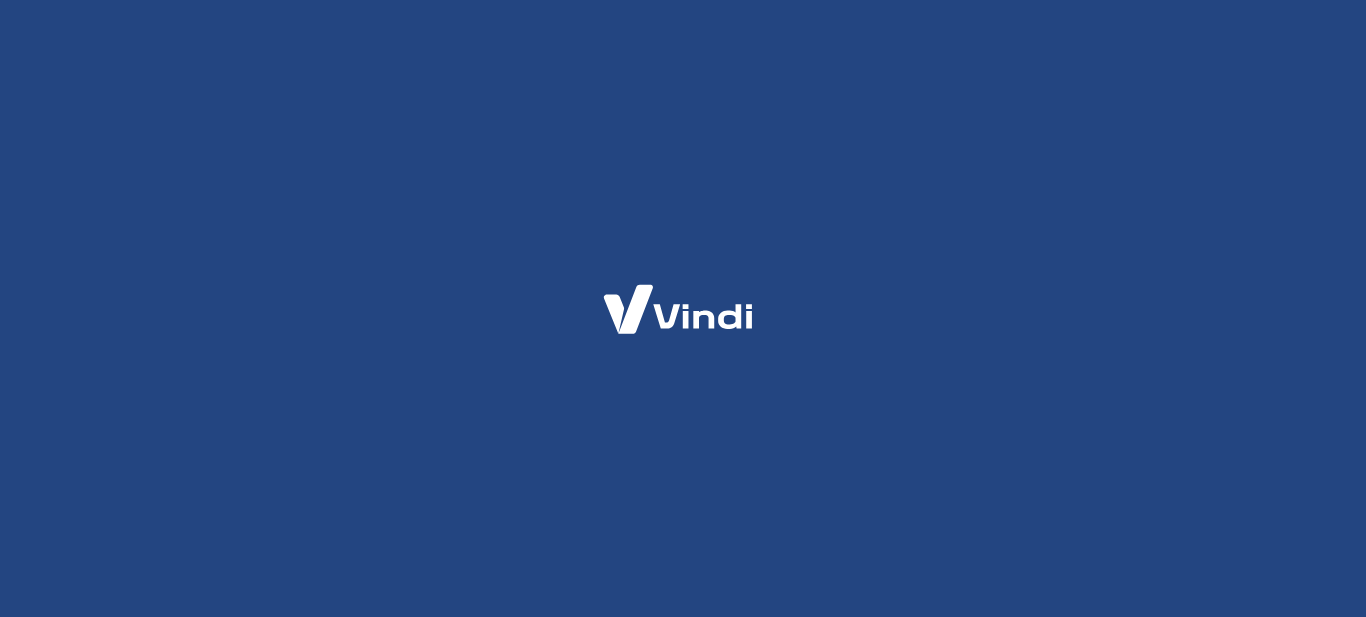 scroll, scrollTop: 0, scrollLeft: 0, axis: both 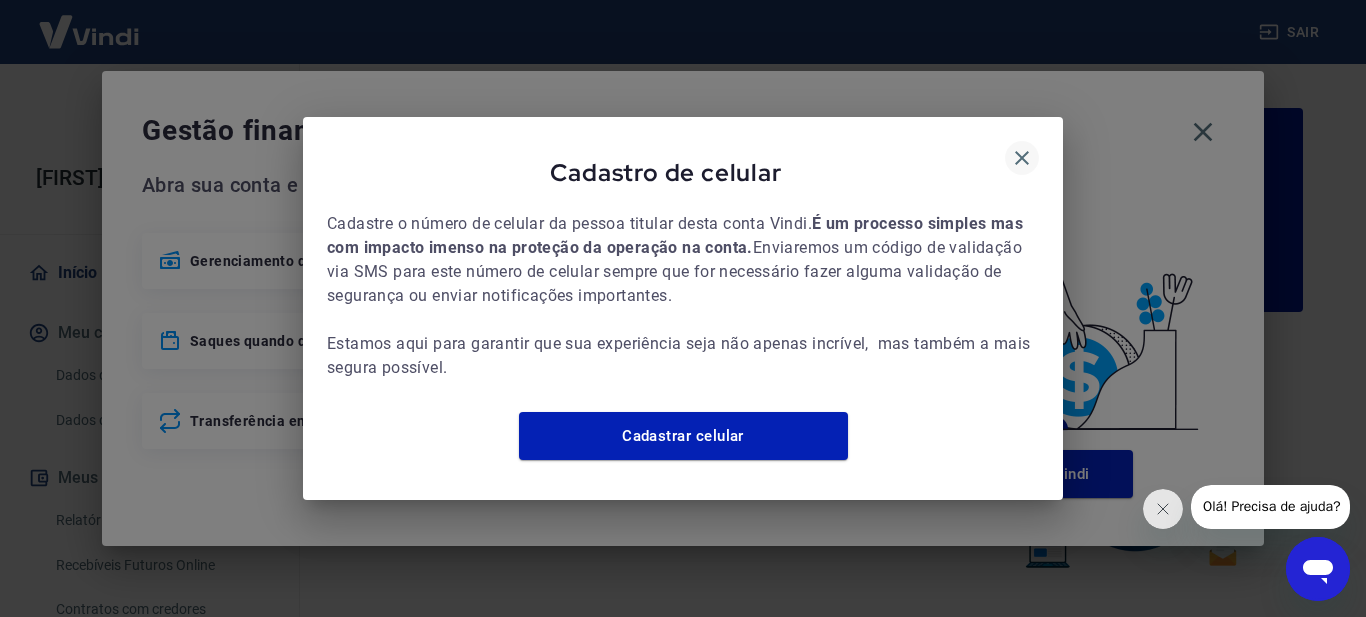 click 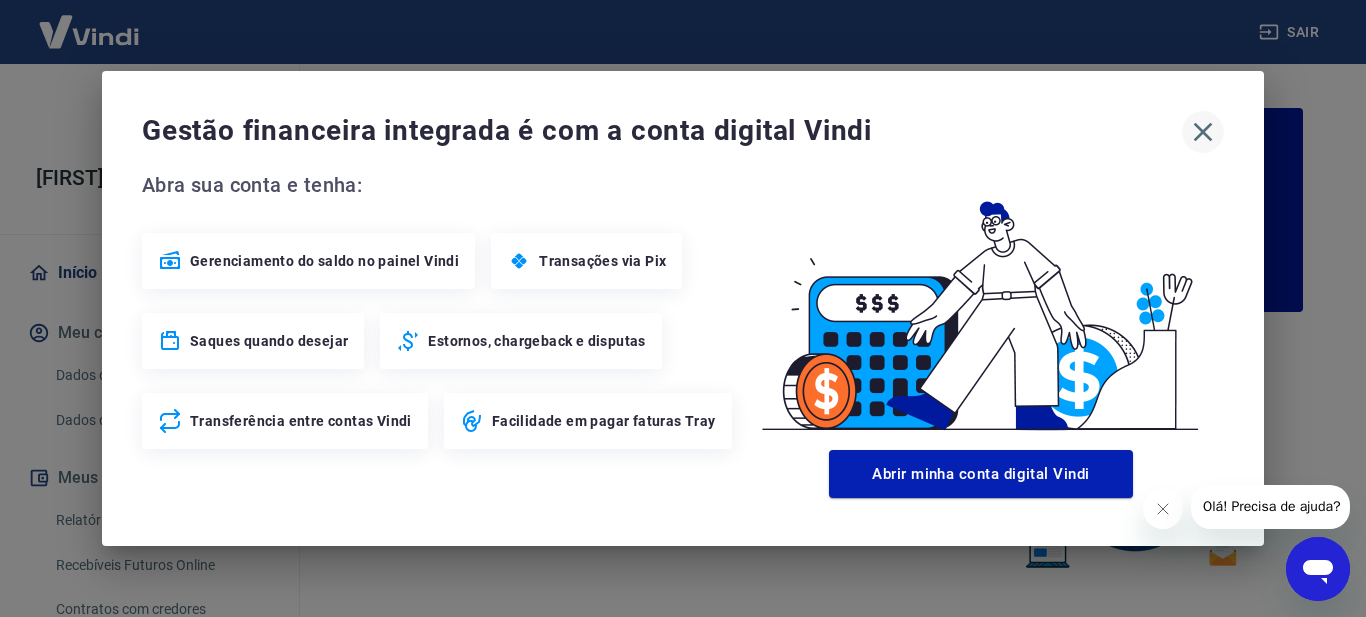 click 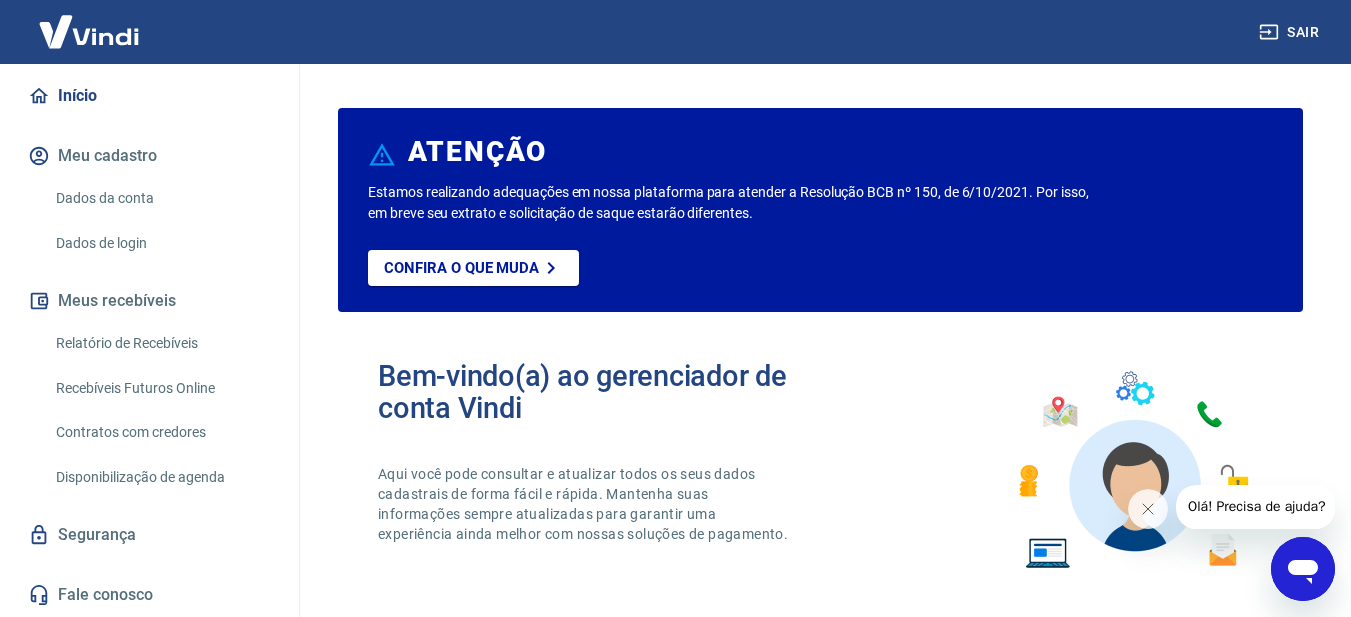 scroll, scrollTop: 198, scrollLeft: 0, axis: vertical 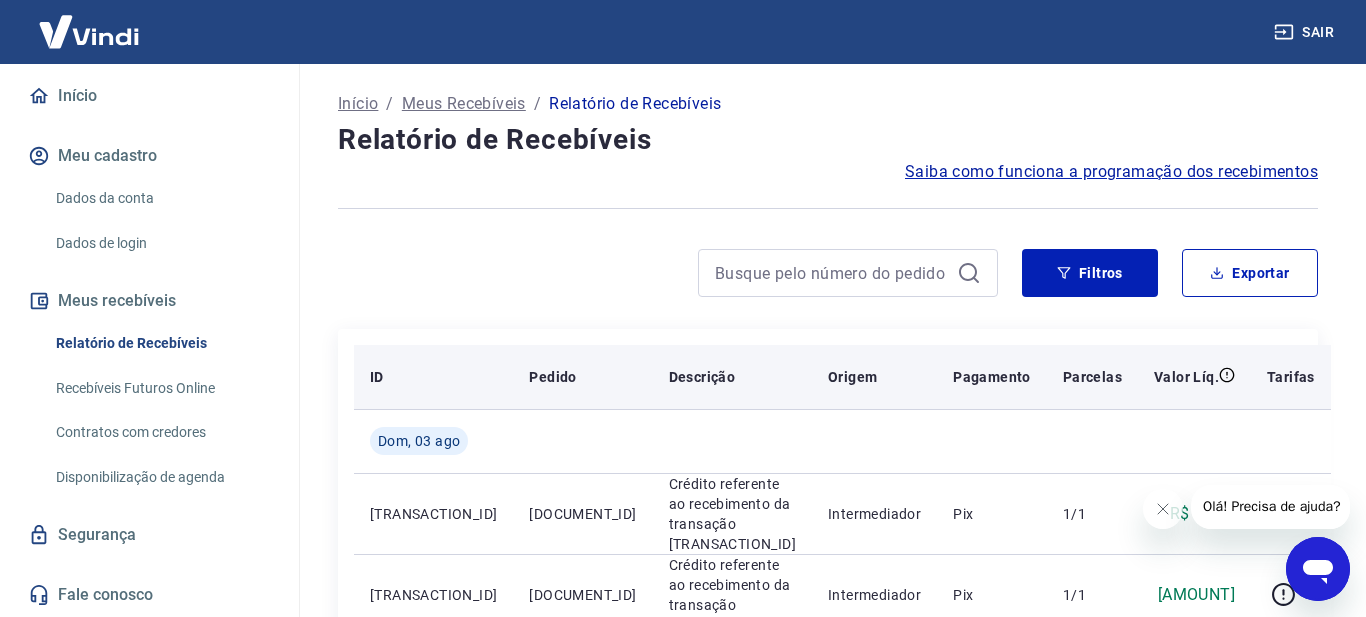 click on "Recebíveis Futuros Online" at bounding box center [161, 388] 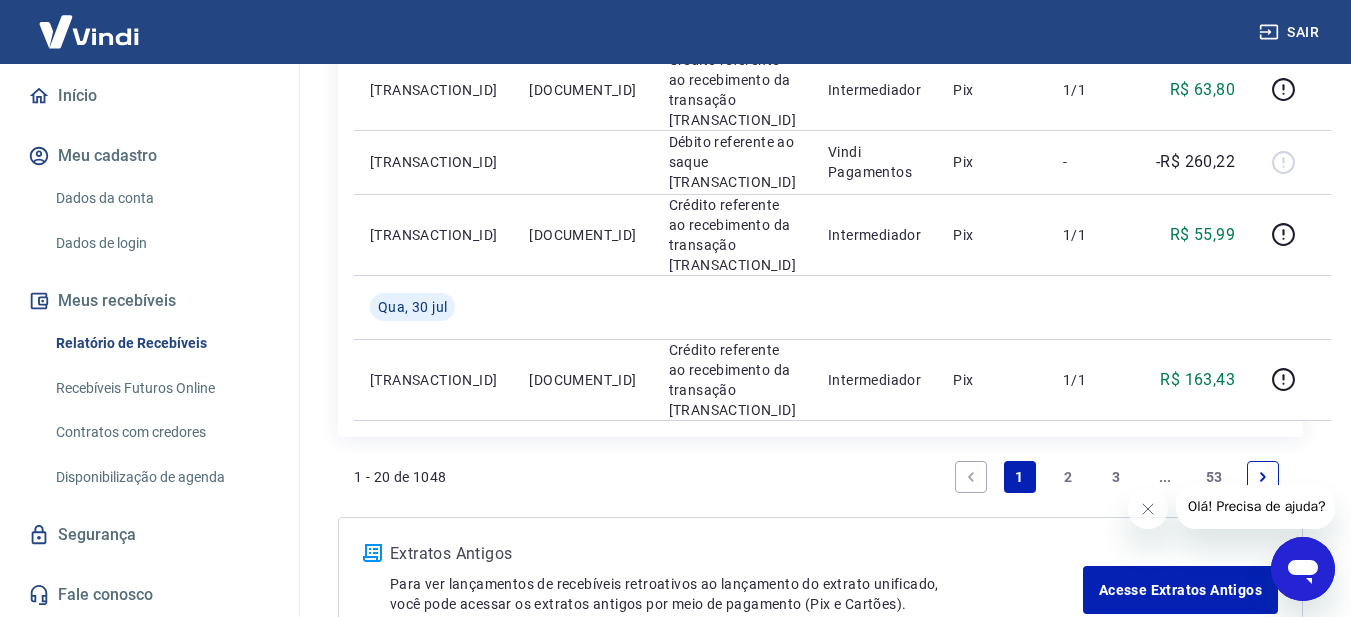 scroll, scrollTop: 1900, scrollLeft: 0, axis: vertical 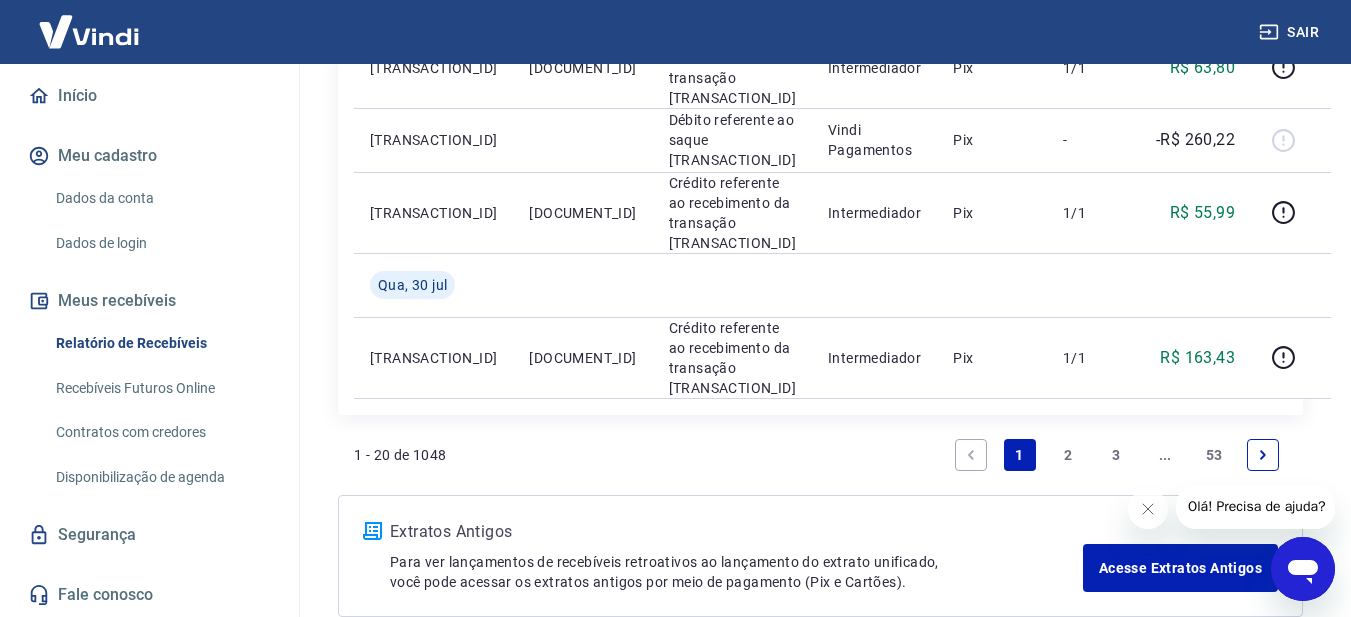 click on "2" at bounding box center [1068, 455] 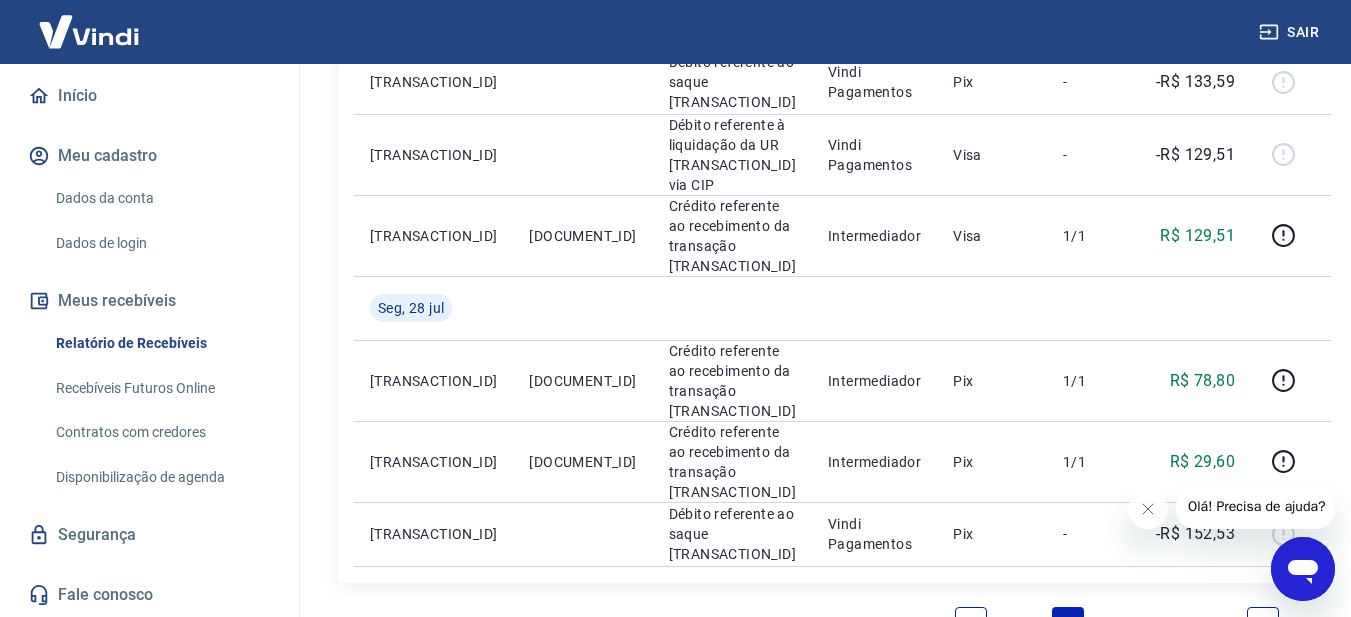 scroll, scrollTop: 1593, scrollLeft: 0, axis: vertical 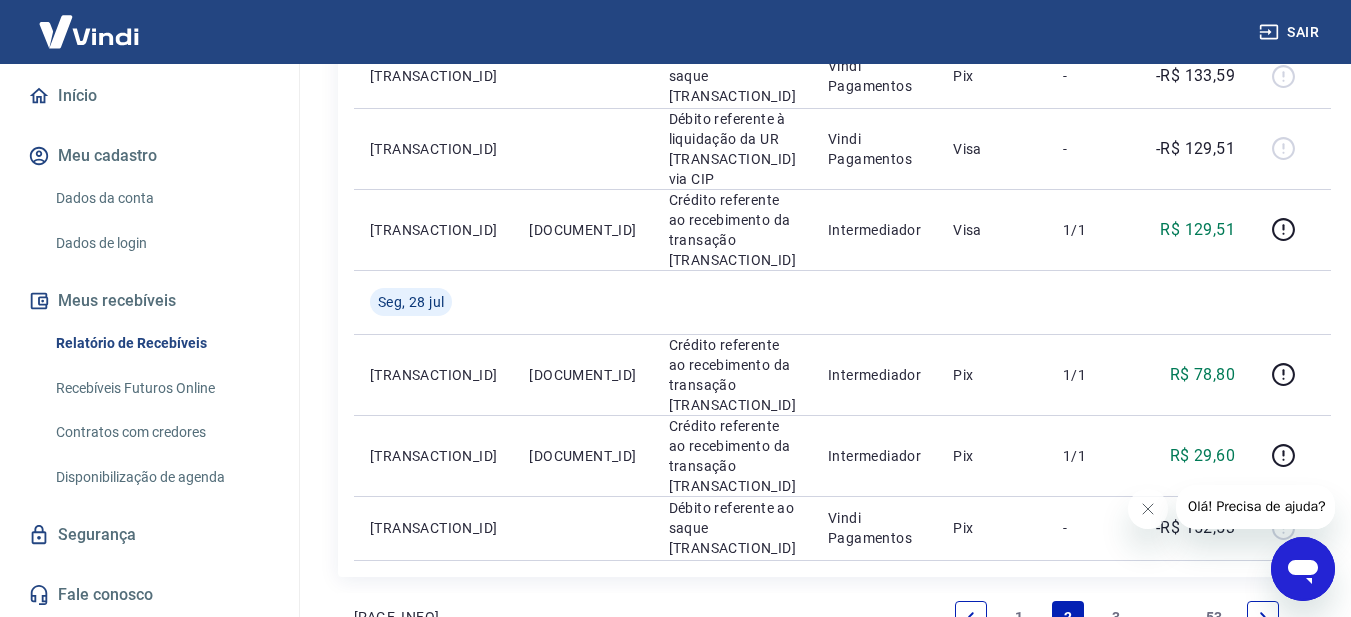 click at bounding box center (1263, 617) 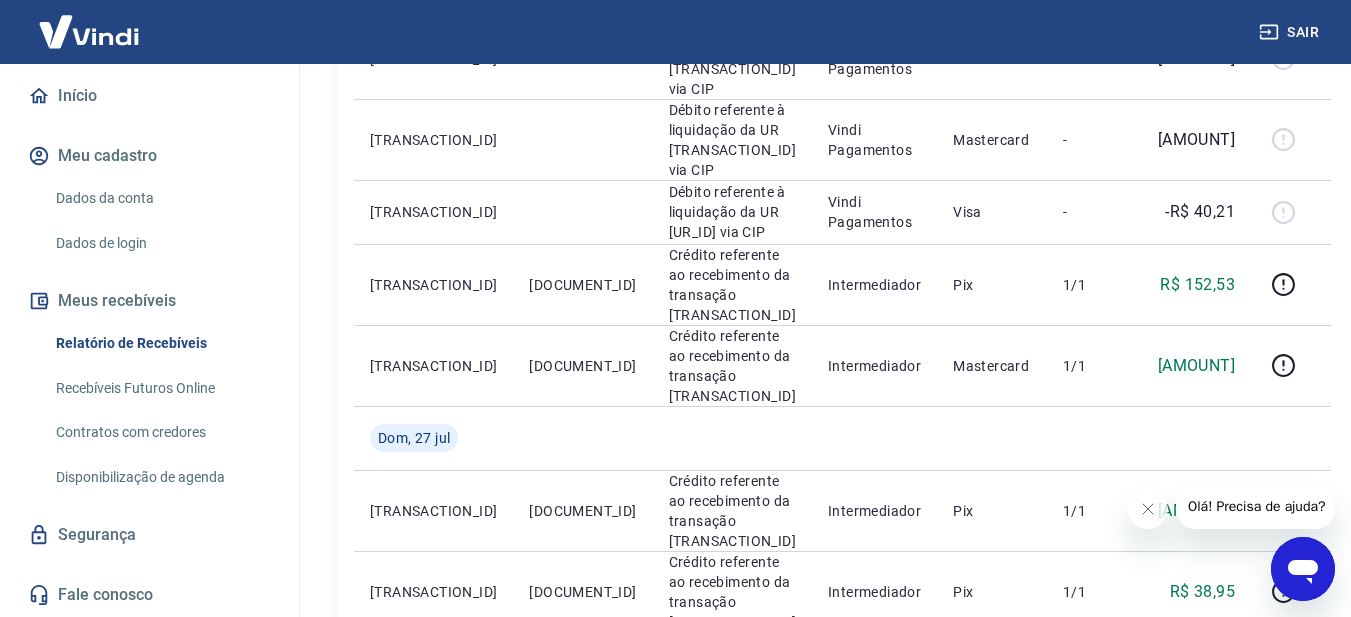scroll, scrollTop: 300, scrollLeft: 0, axis: vertical 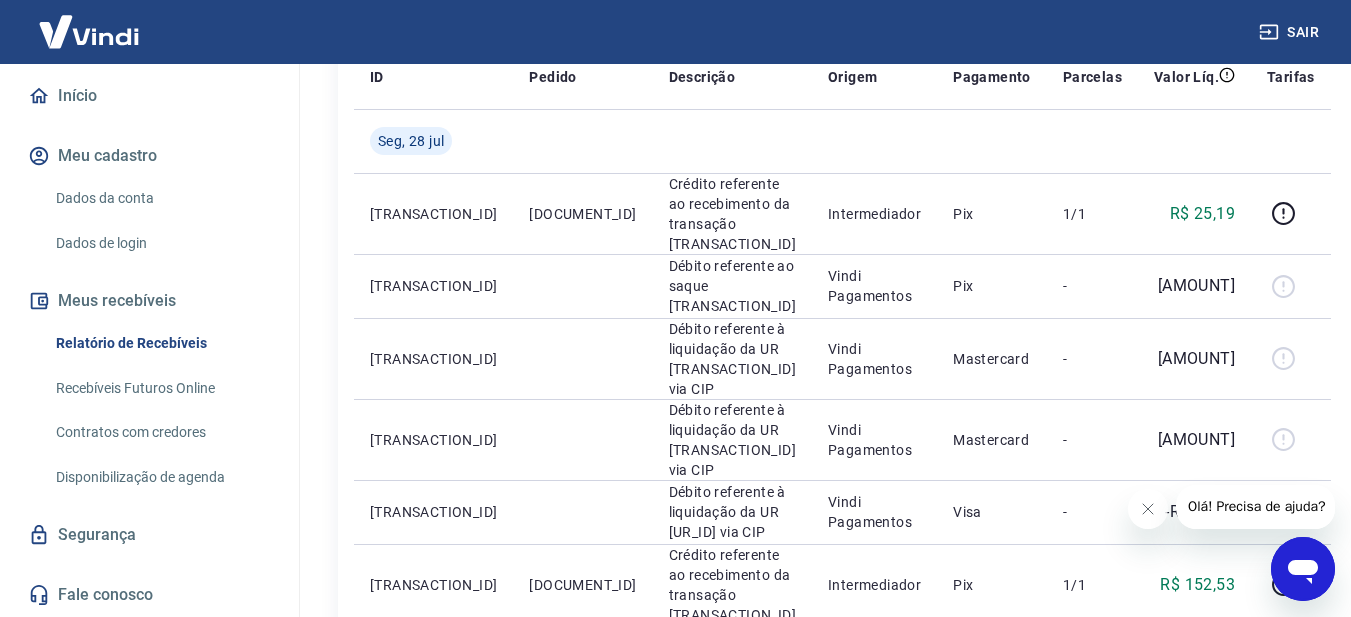 click on "Início / Meus Recebíveis / Relatório de Recebíveis Relatório de Recebíveis Saiba como funciona a programação dos recebimentos Saiba como funciona a programação dos recebimentos Filtros Exportar ID Pedido Descrição Origem Pagamento Parcelas Valor Líq. Tarifas Seg, 28 jul [DATE] [TRANSACTION_ID] DD-[DOCUMENT_ID] Crédito referente ao recebimento da transação [TRANSACTION_ID] Intermediador Pix 1/1 [AMOUNT] [TRANSACTION_ID] Débito referente ao saque [TRANSACTION_ID] Vindi Pagamentos Pix - [AMOUNT] [TRANSACTION_ID] Débito referente à liquidação da UR [TRANSACTION_ID] via CIP Vindi Pagamentos Mastercard - [AMOUNT] [TRANSACTION_ID] Débito referente à liquidação da UR [TRANSACTION_ID] via CIP Vindi Pagamentos Mastercard - [AMOUNT] [TRANSACTION_ID] Débito referente à liquidação da UR [TRANSACTION_ID] via CIP Vindi Pagamentos Visa - [AMOUNT] [TRANSACTION_ID] [TRANSACTION_ID] DD-[DOCUMENT_ID] Crédito referente ao recebimento da transação [TRANSACTION_ID] Intermediador Pix 1/1 [AMOUNT] [TRANSACTION_ID] DD-[DOCUMENT_ID] Crédito referente ao recebimento da transação [TRANSACTION_ID] Intermediador 1/1 Pix" at bounding box center [820, 1002] 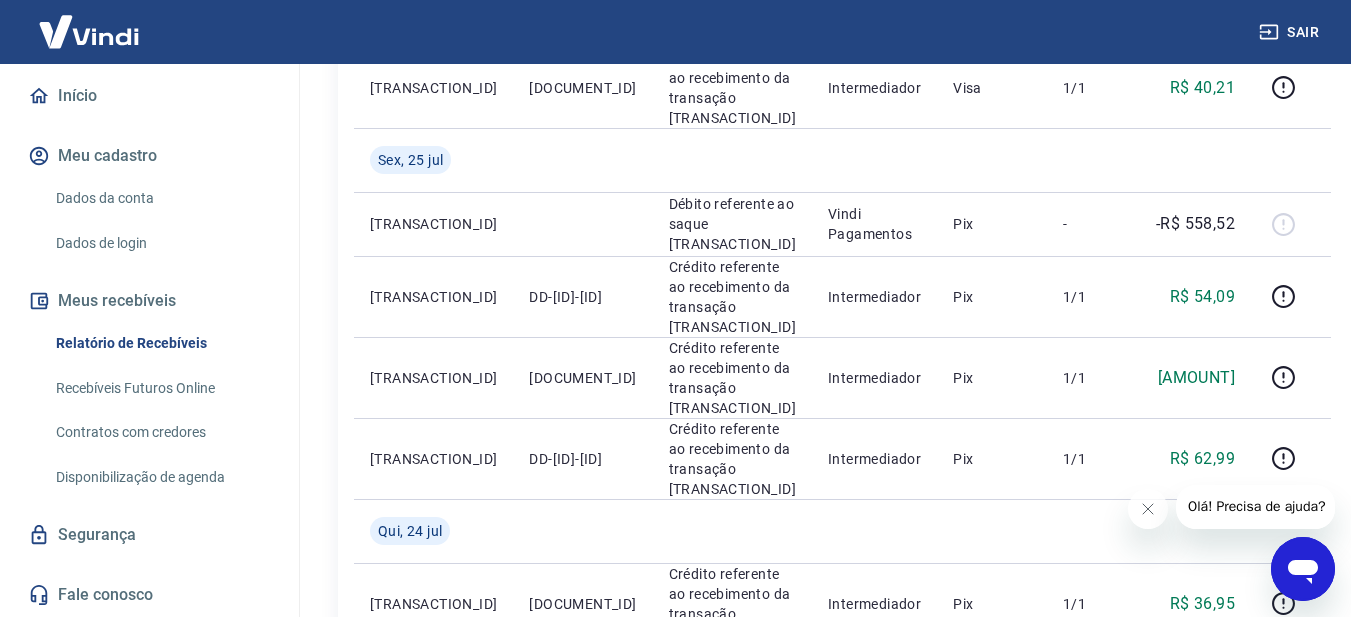scroll, scrollTop: 1721, scrollLeft: 0, axis: vertical 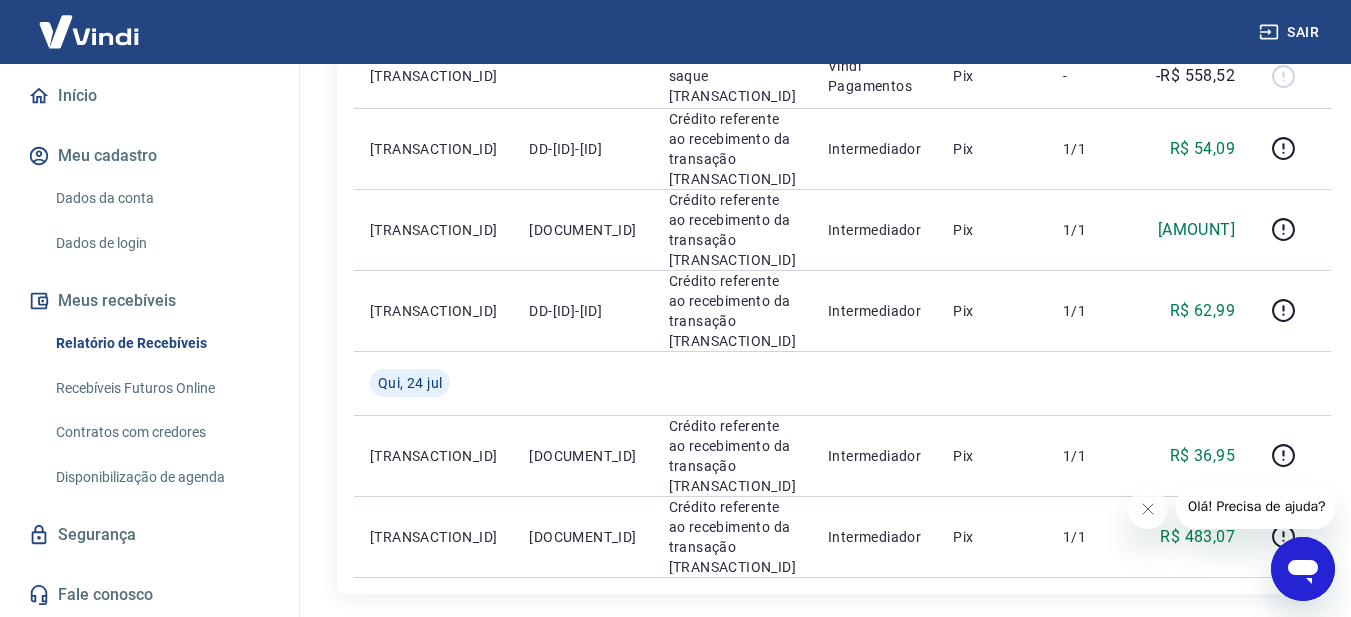 click at bounding box center [1263, 634] 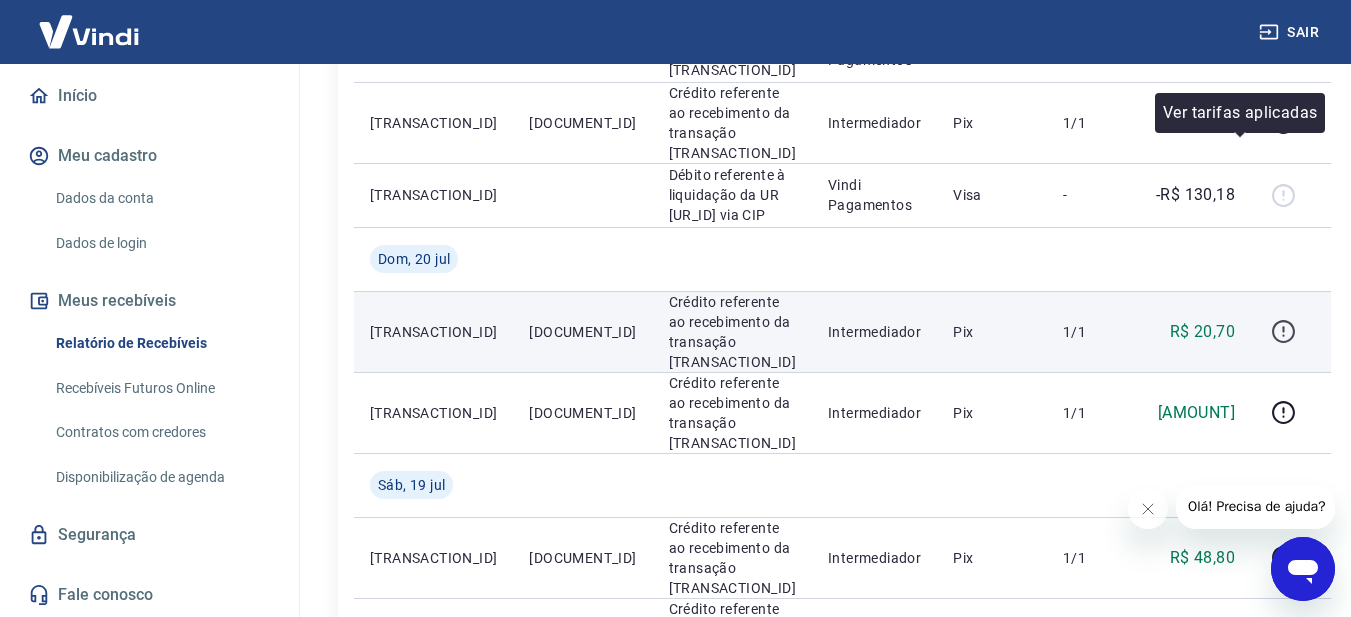 scroll, scrollTop: 1785, scrollLeft: 0, axis: vertical 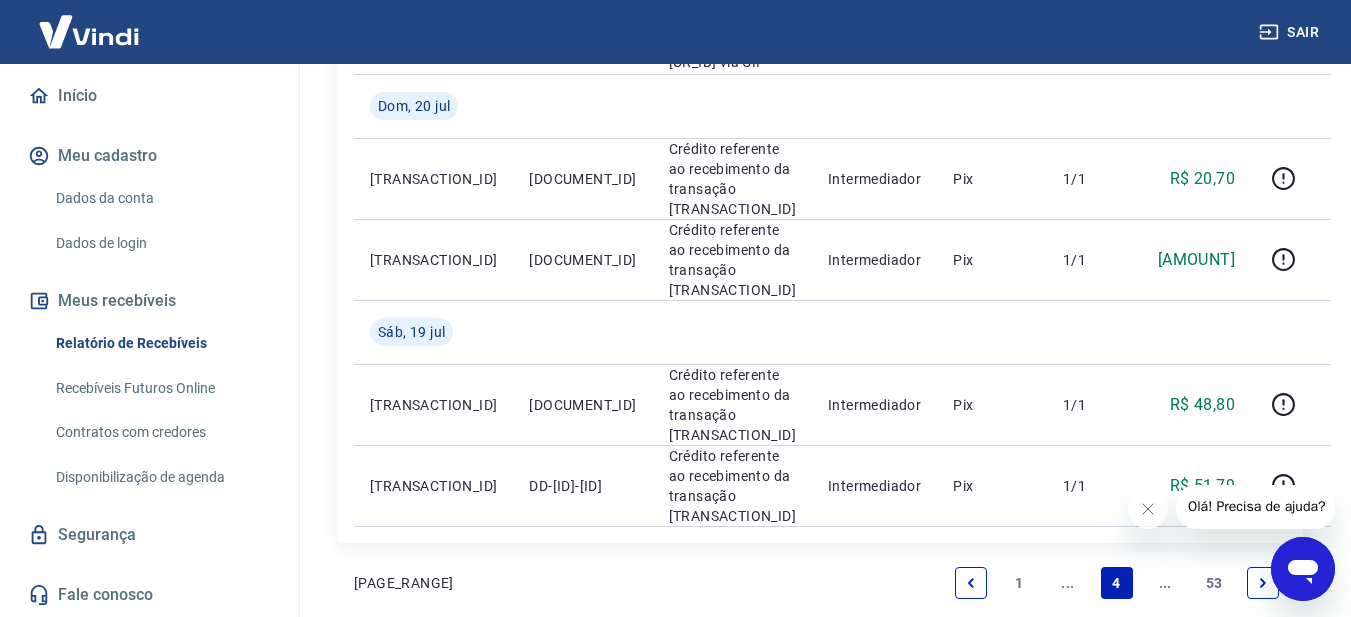 click at bounding box center [1263, 583] 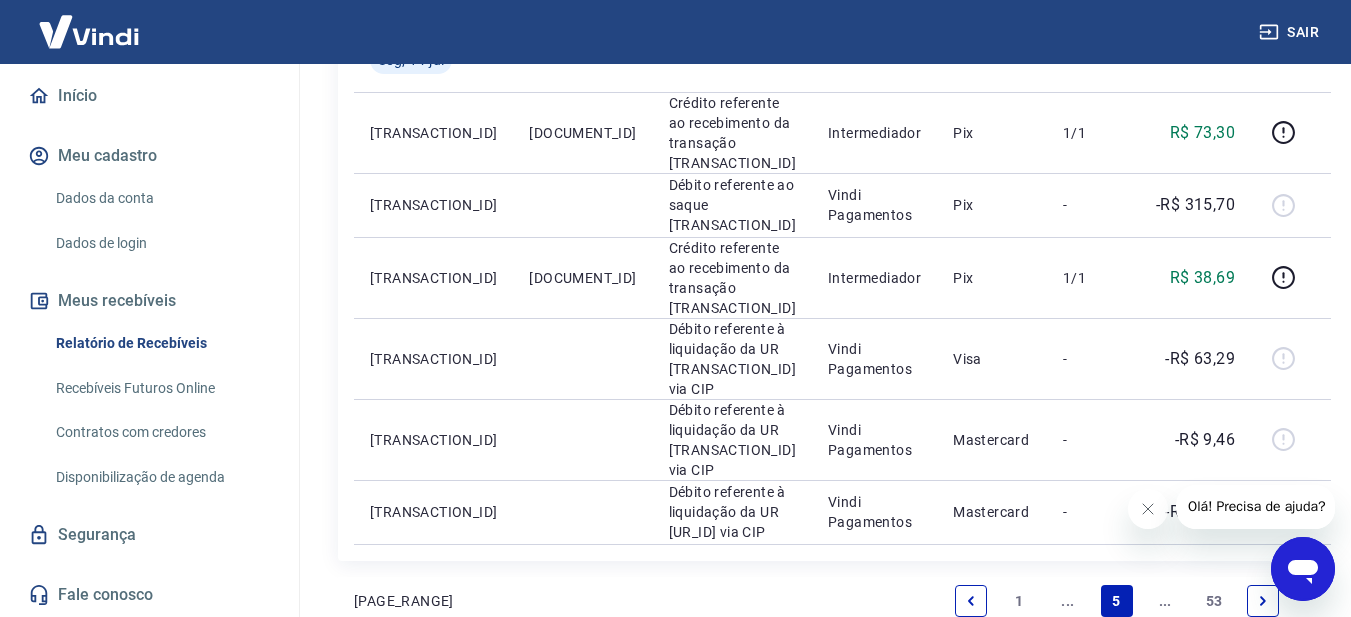 scroll, scrollTop: 1700, scrollLeft: 0, axis: vertical 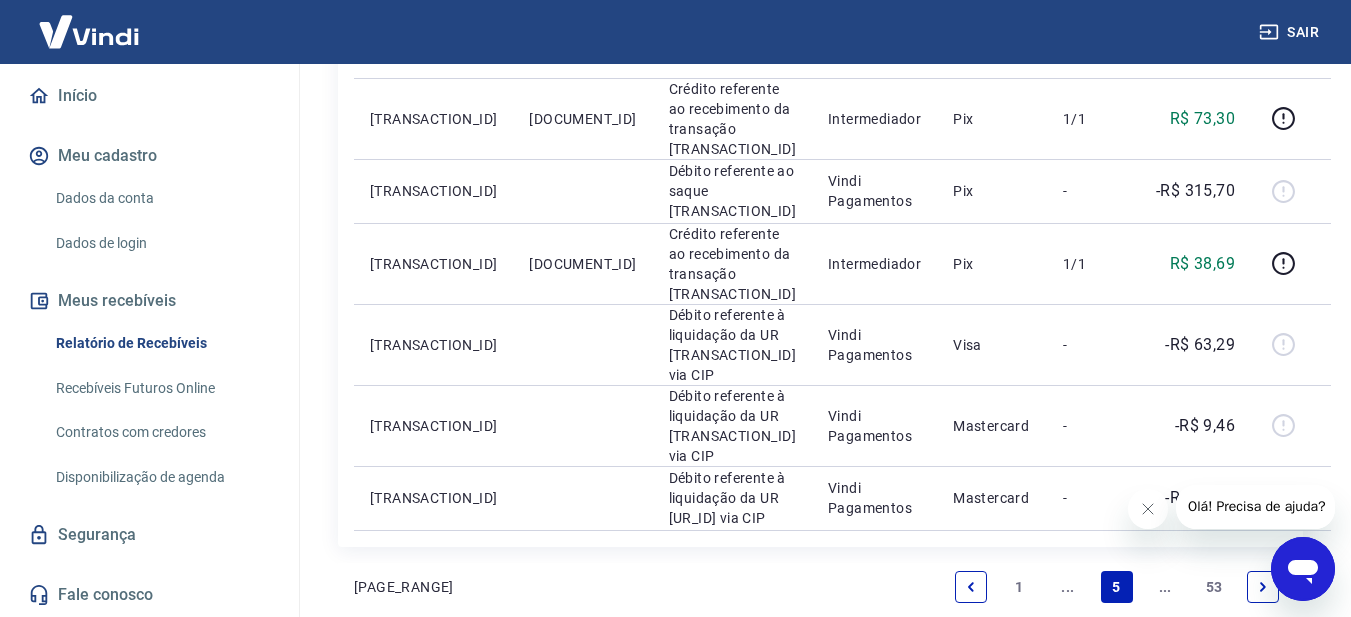 click at bounding box center [1263, 587] 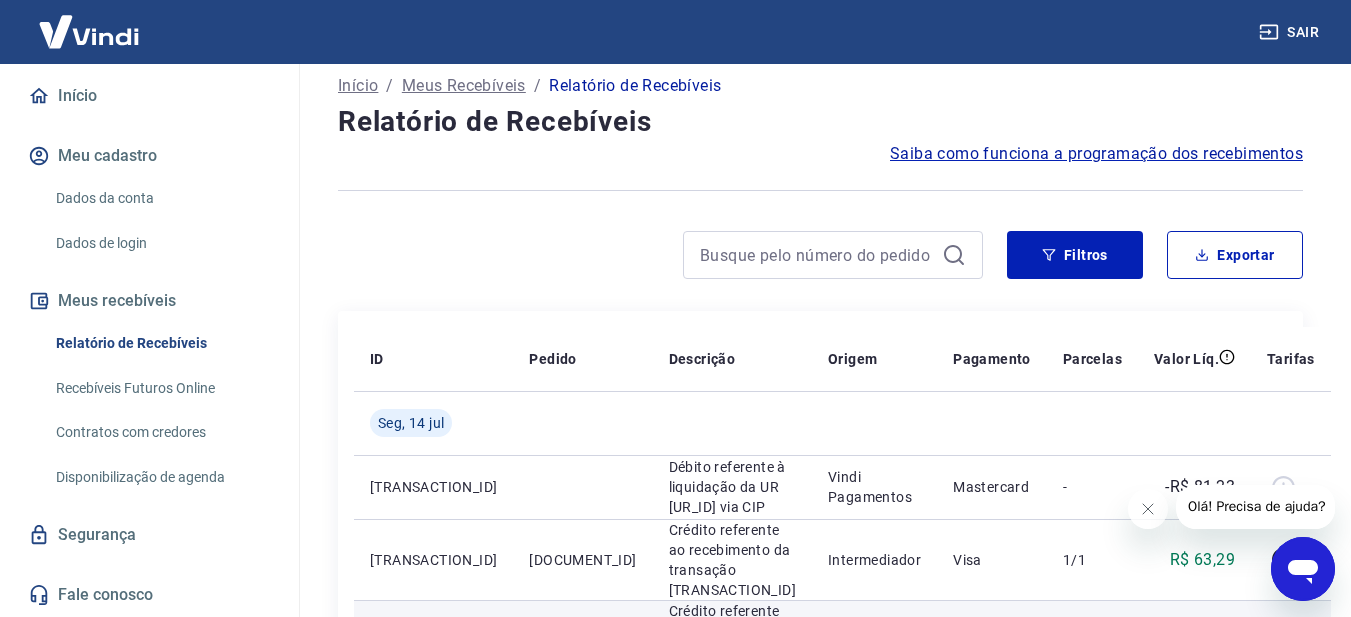 scroll, scrollTop: 0, scrollLeft: 0, axis: both 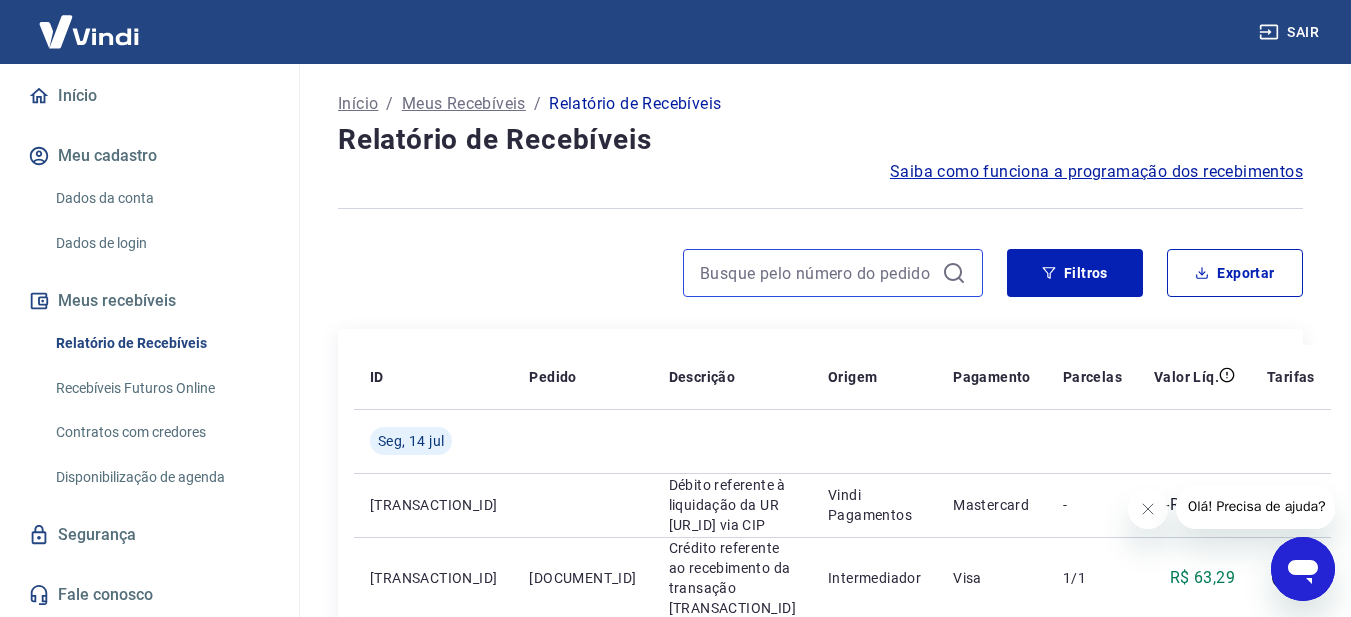 click at bounding box center (817, 273) 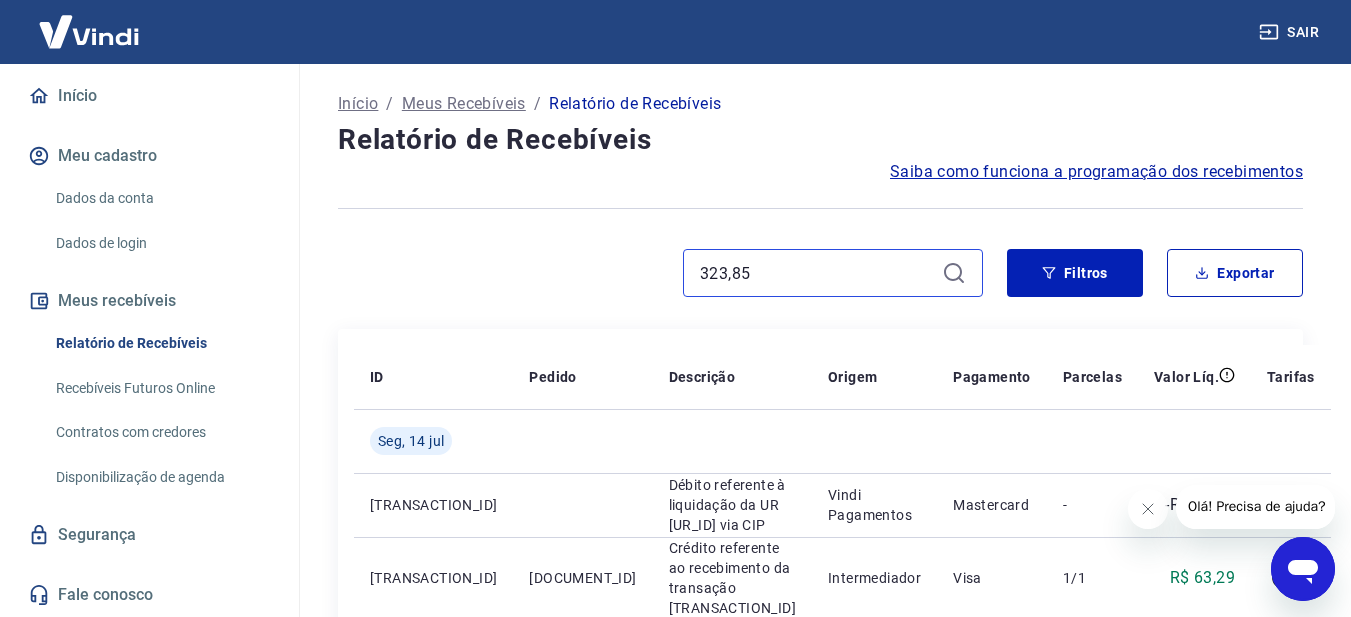 type on "323,85" 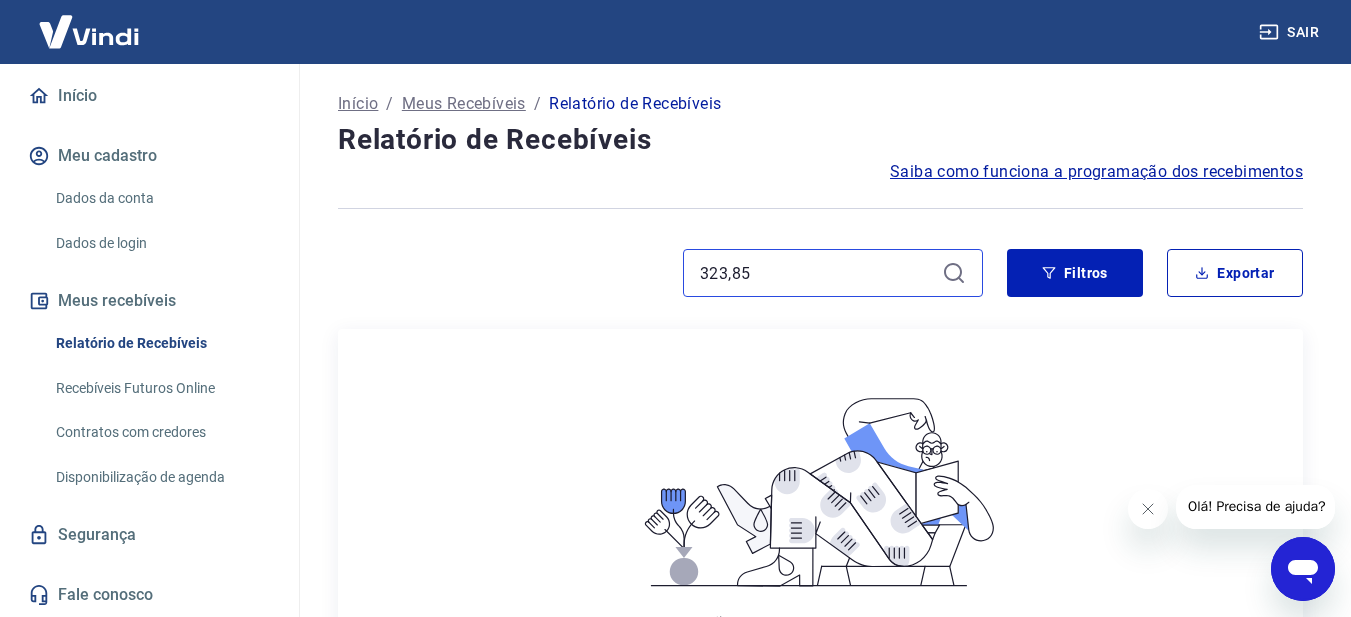 click on "323,85" at bounding box center (817, 273) 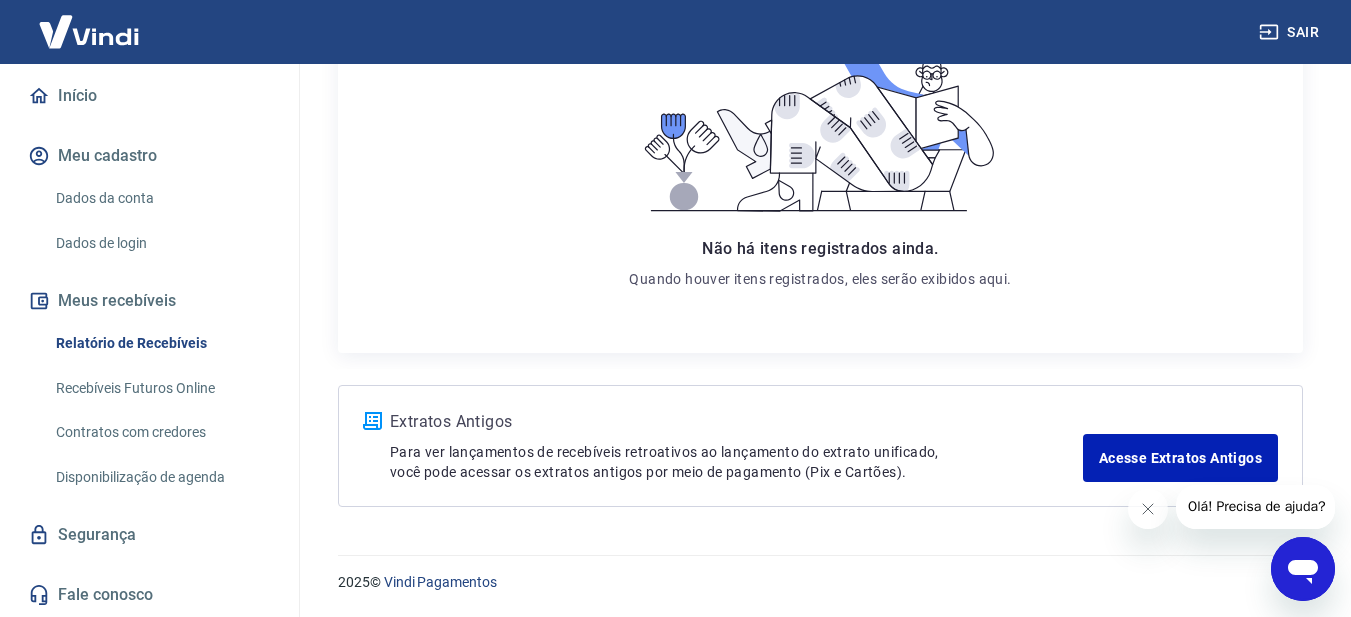 scroll, scrollTop: 0, scrollLeft: 0, axis: both 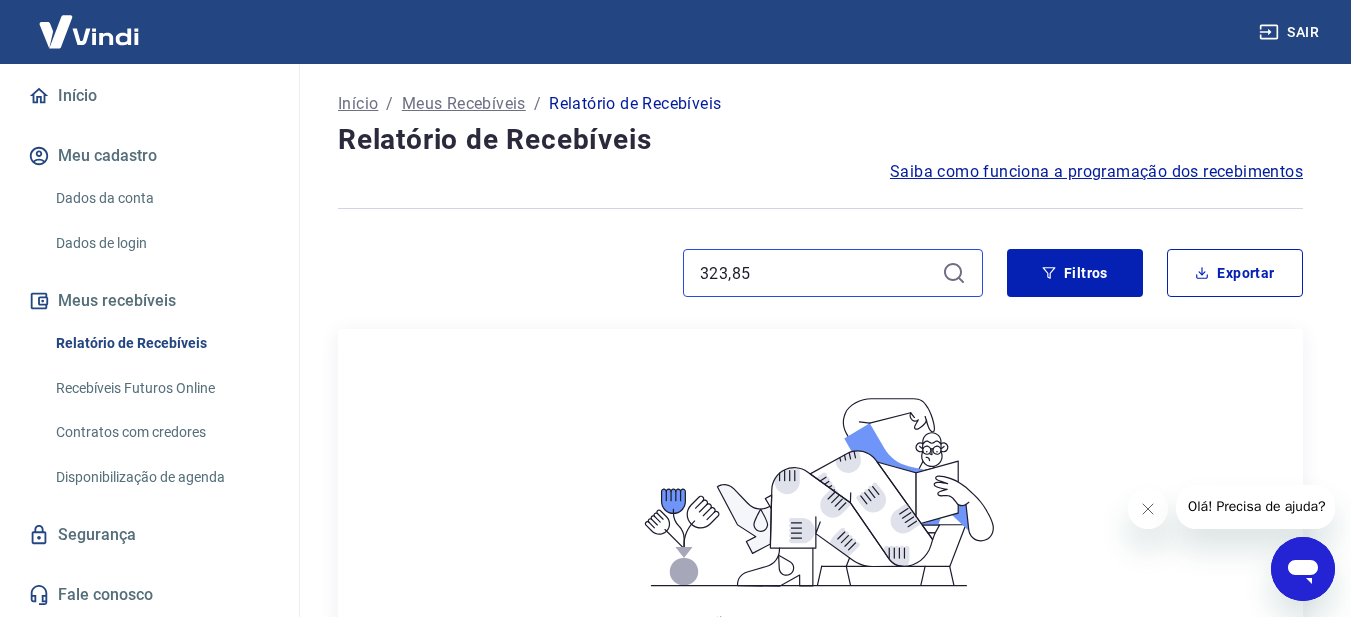 click on "323,85" at bounding box center (817, 273) 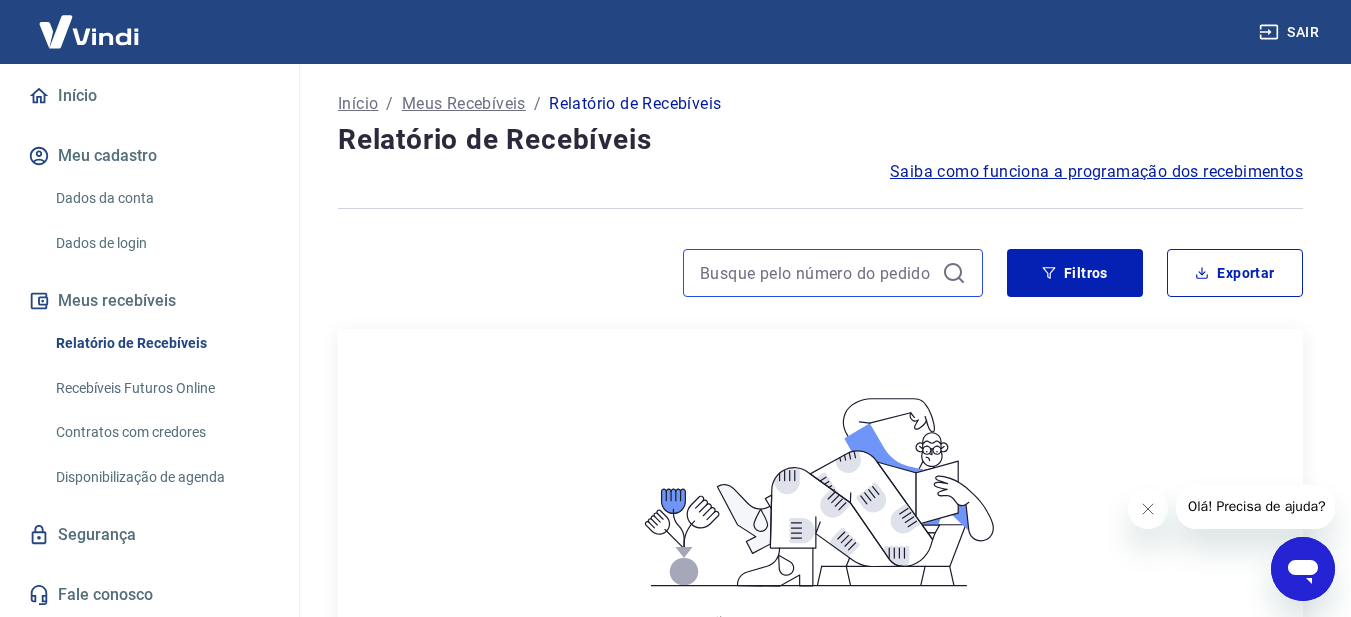 type 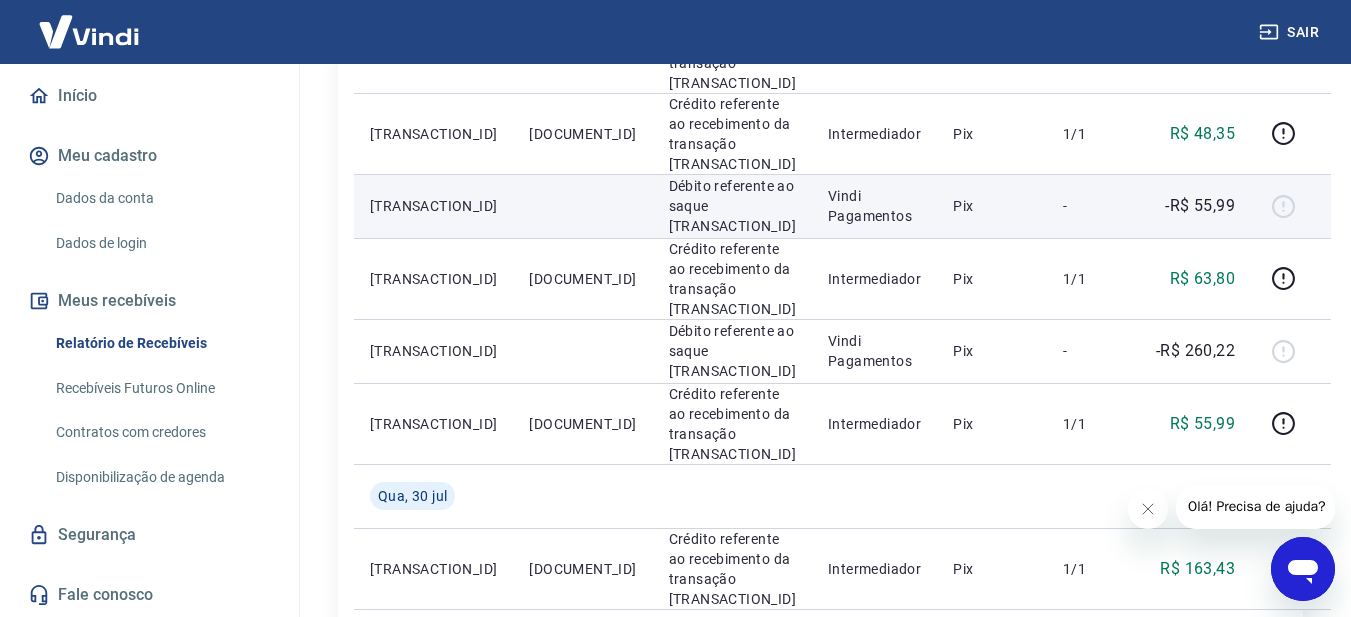 scroll, scrollTop: 1800, scrollLeft: 0, axis: vertical 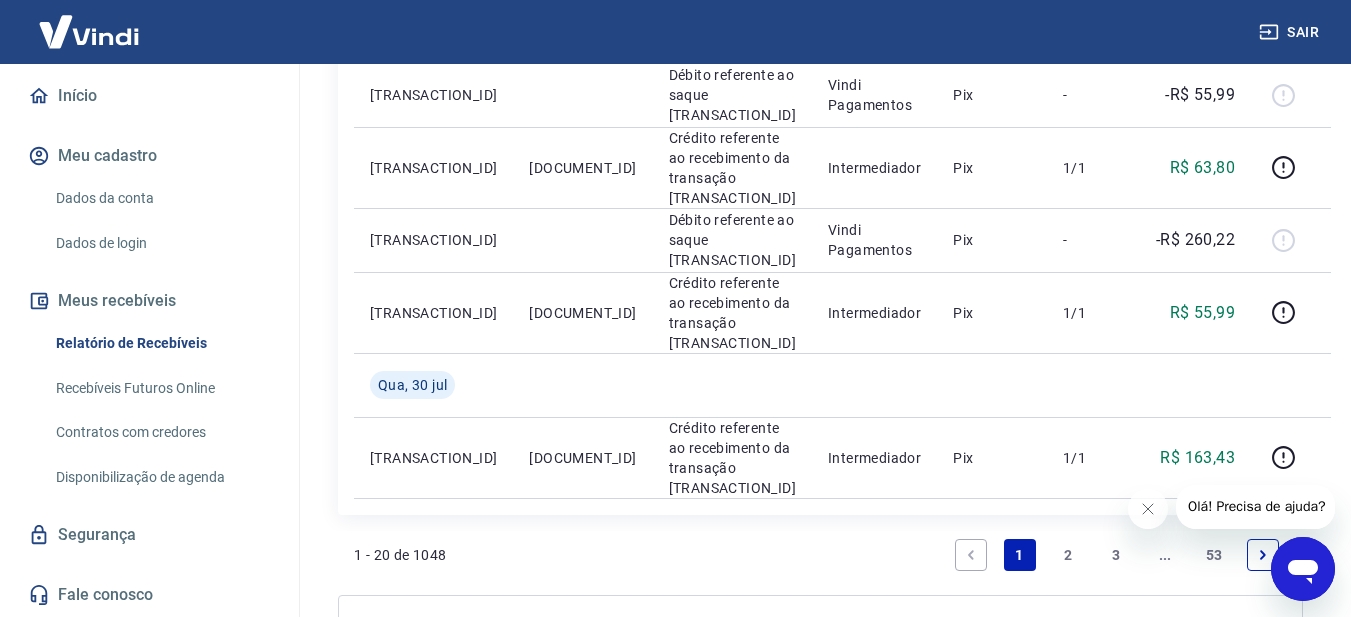 click on "2" at bounding box center (1068, 555) 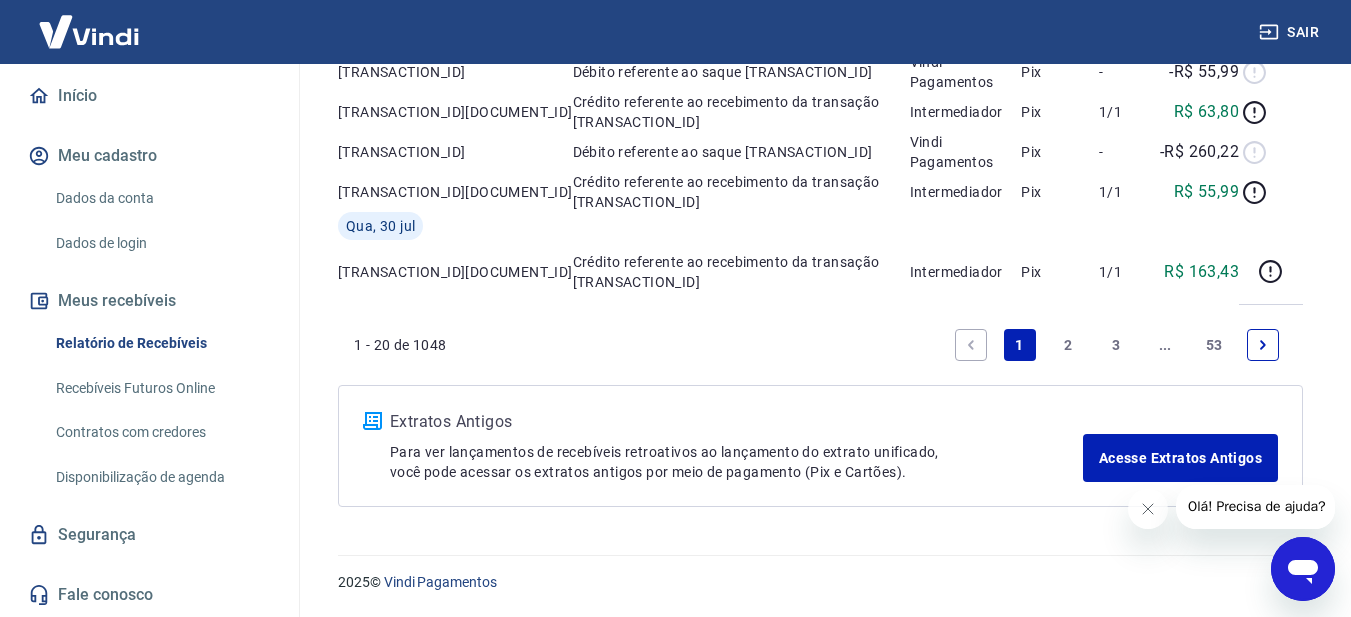 click on "2025  ©   Vindi Pagamentos" at bounding box center (820, 574) 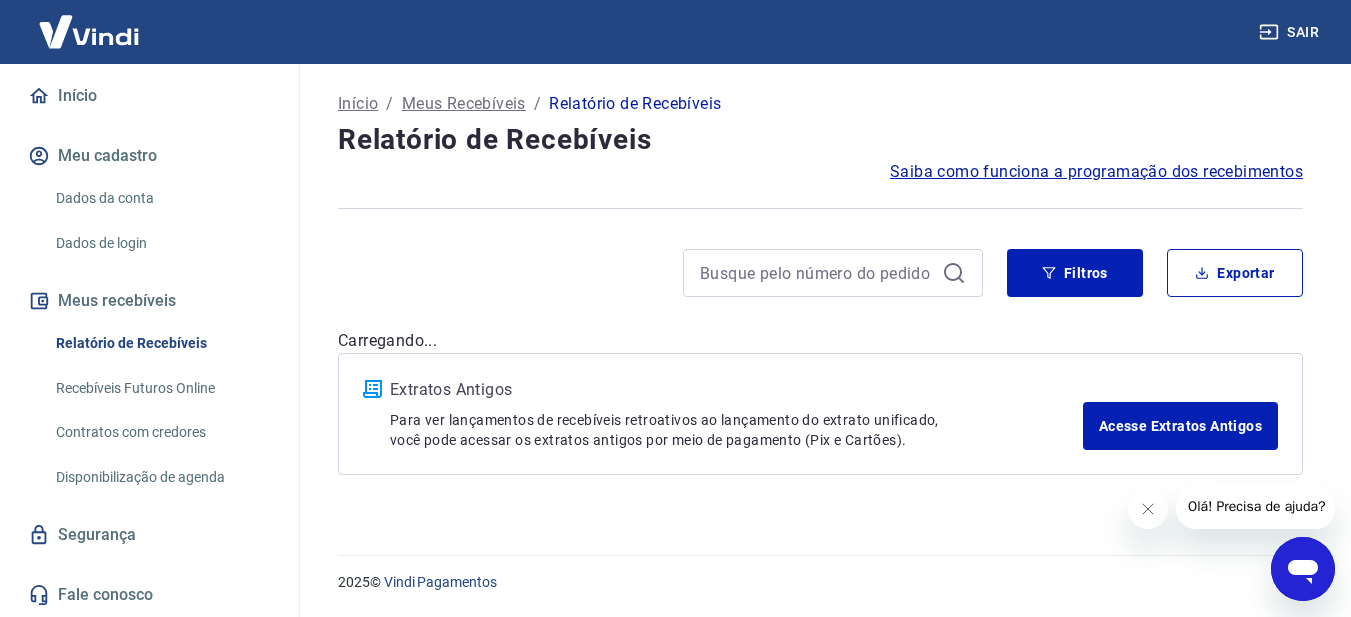 click on "Início / Meus Recebíveis / Relatório de Recebíveis Relatório de Recebíveis Saiba como funciona a programação dos recebimentos Saiba como funciona a programação dos recebimentos Filtros Exportar Carregando...   Extratos Antigos Para ver lançamentos de recebíveis retroativos ao lançamento do extrato unificado,   você pode acessar os extratos antigos por meio de pagamento (Pix e Cartões). Acesse Extratos Antigos" at bounding box center [820, 297] 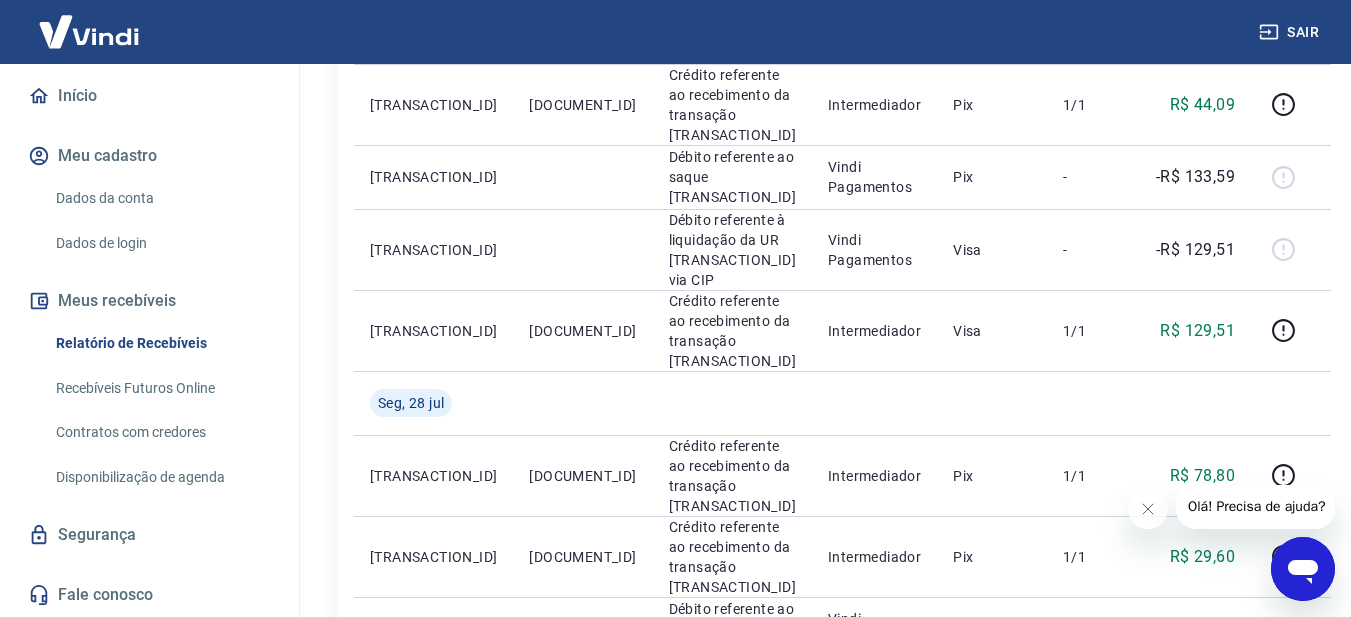 scroll, scrollTop: 1593, scrollLeft: 0, axis: vertical 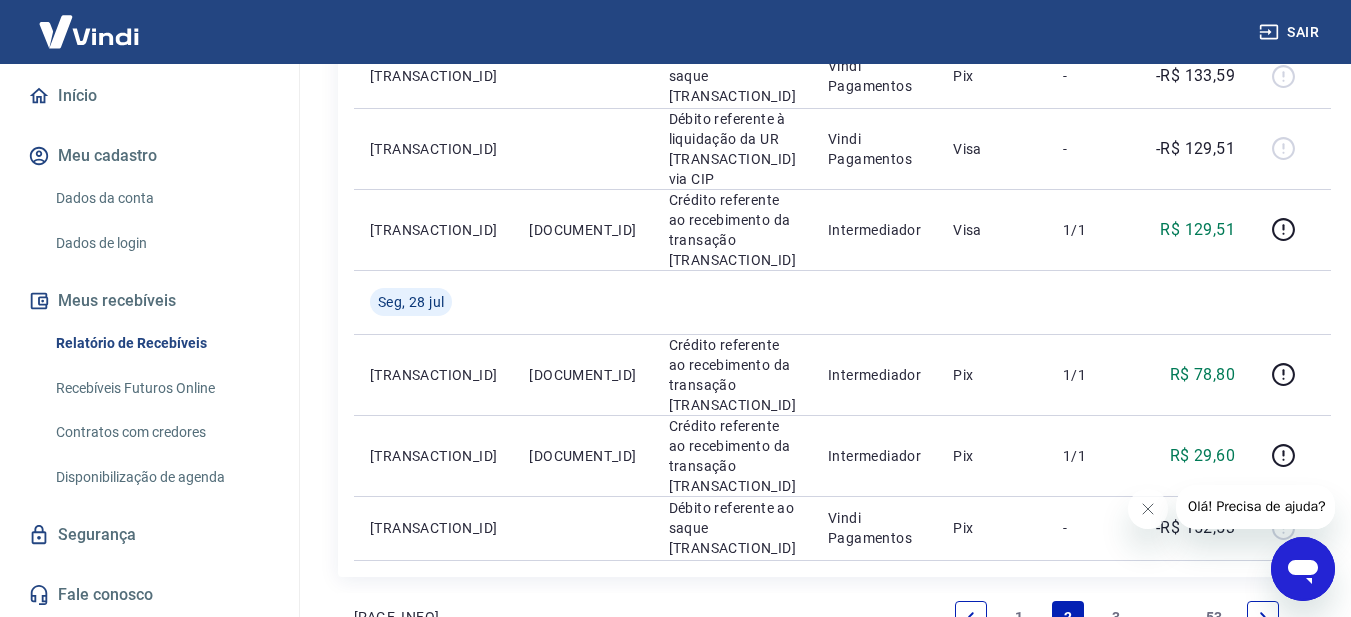 click on "3" at bounding box center [1117, 617] 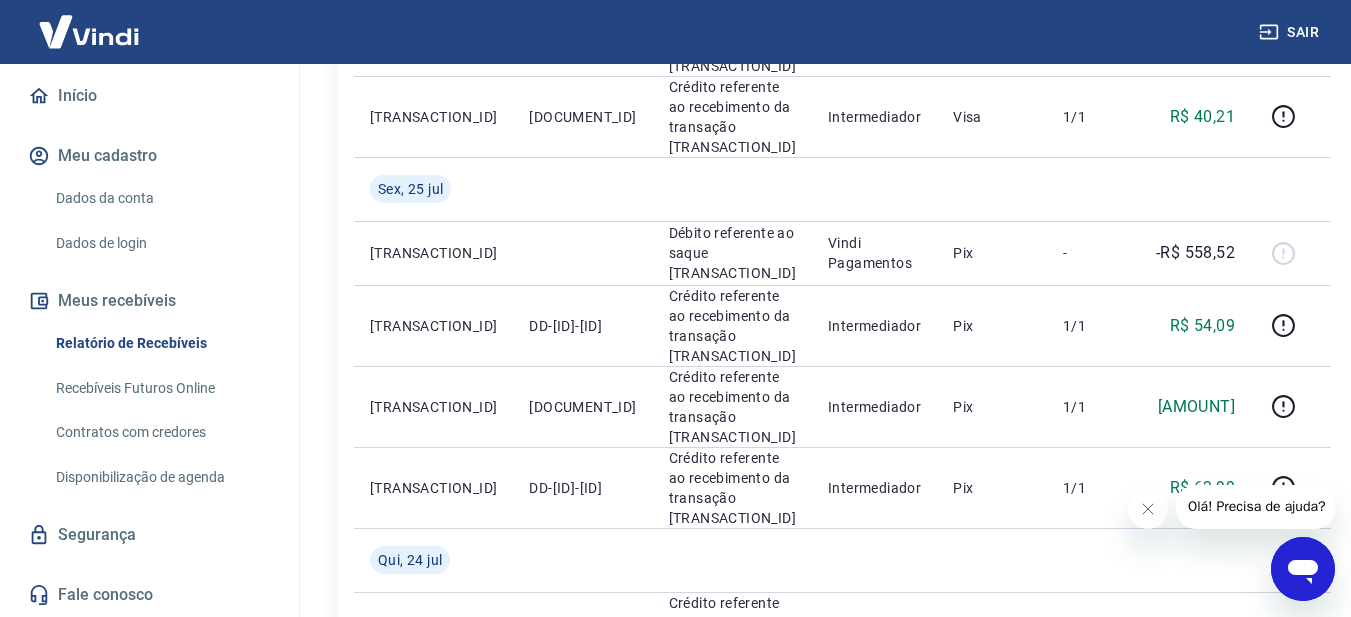 scroll, scrollTop: 1721, scrollLeft: 0, axis: vertical 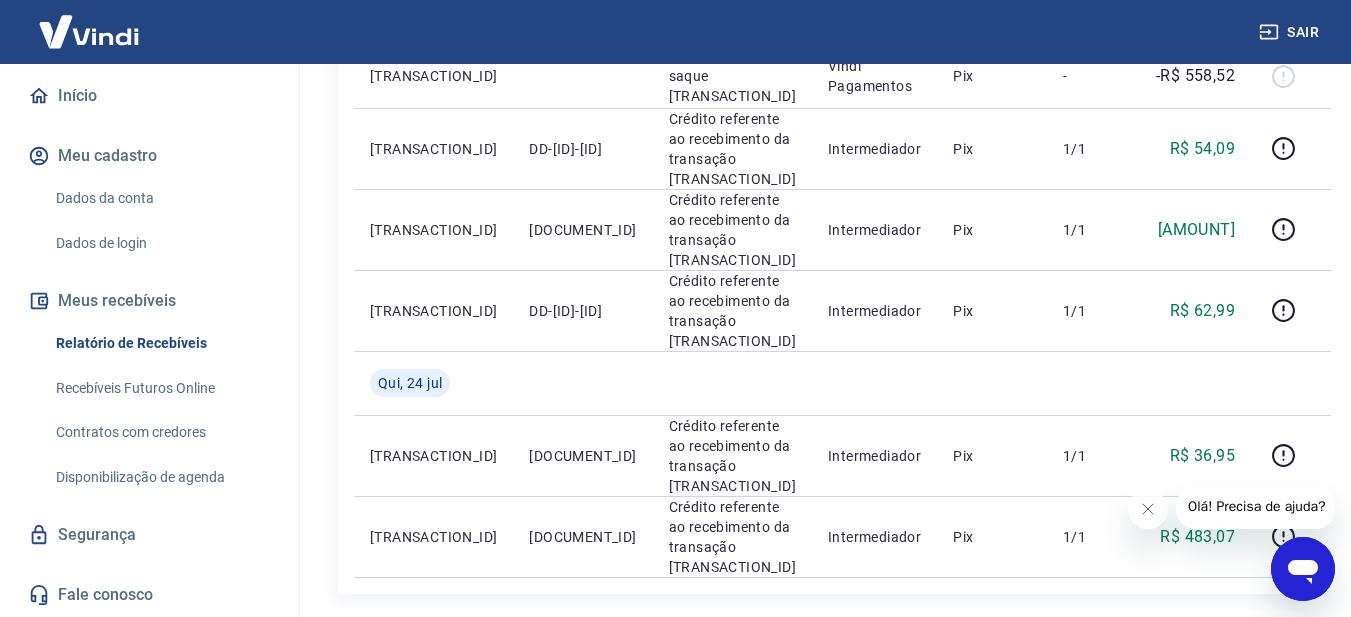 click 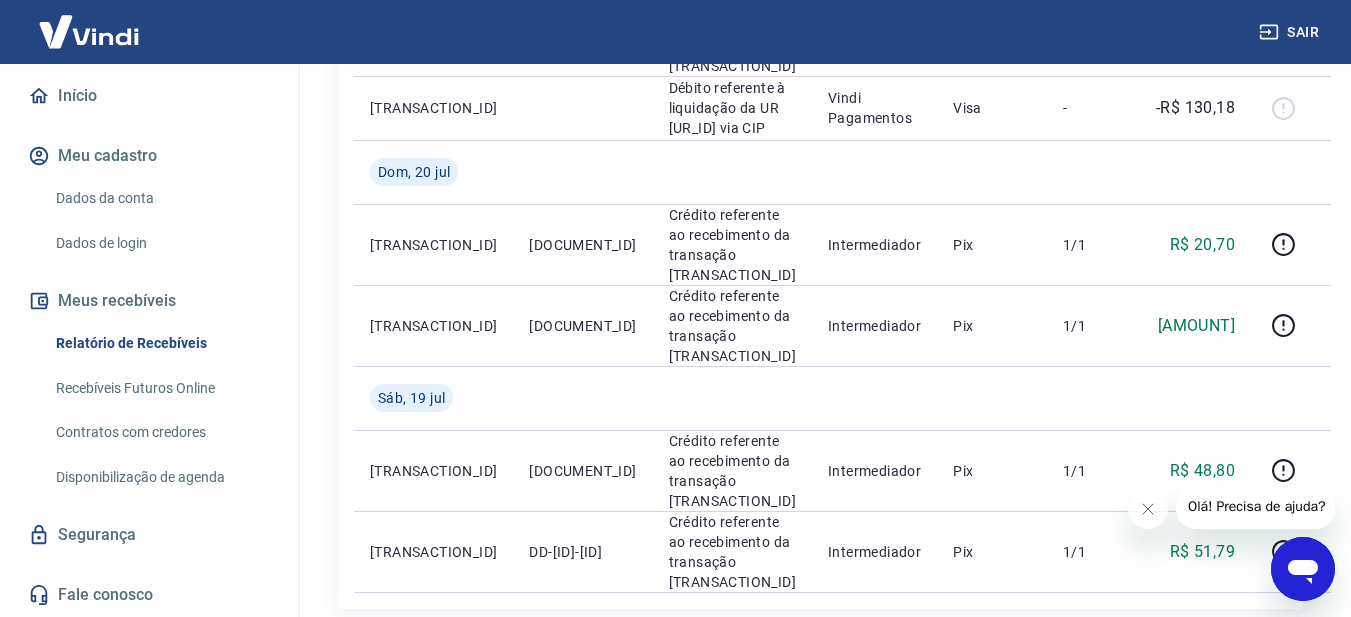 scroll, scrollTop: 1785, scrollLeft: 0, axis: vertical 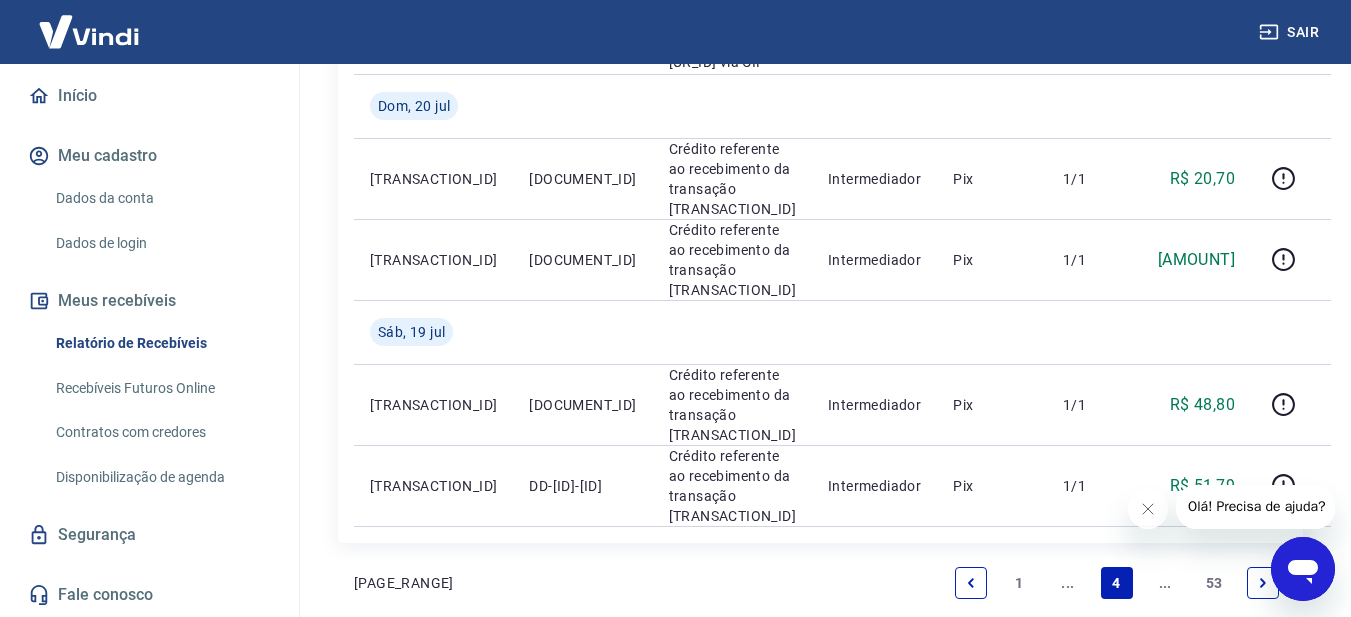 click 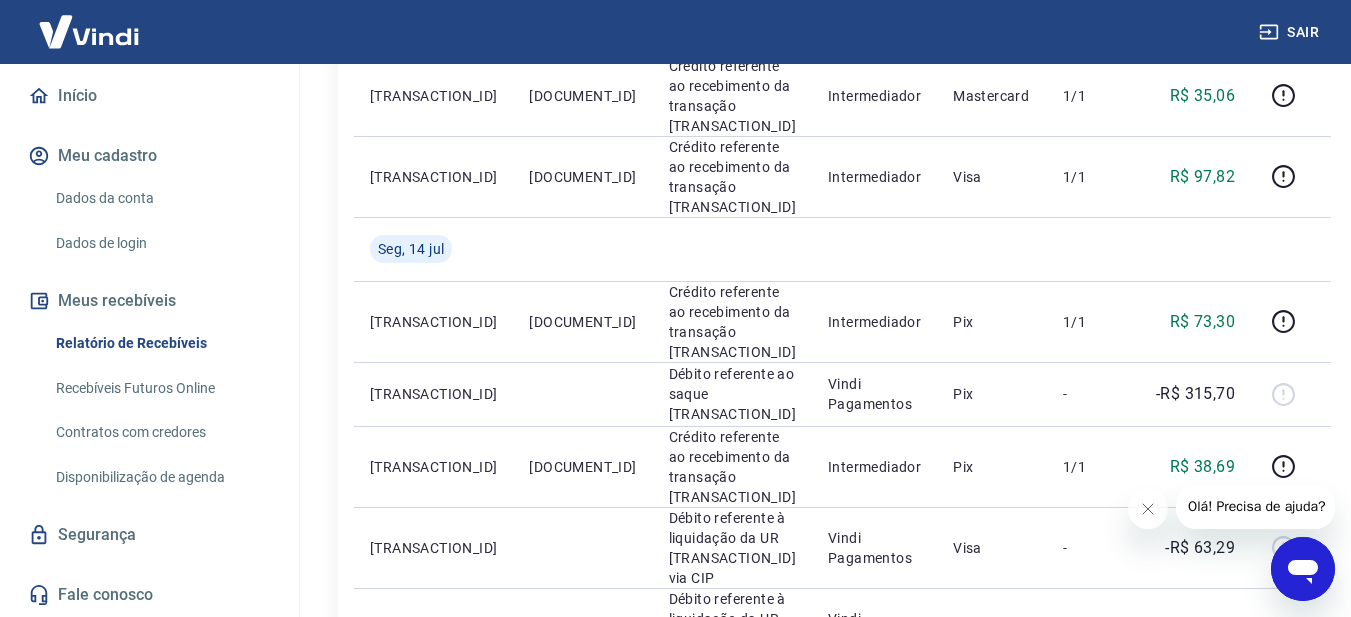 scroll, scrollTop: 1721, scrollLeft: 0, axis: vertical 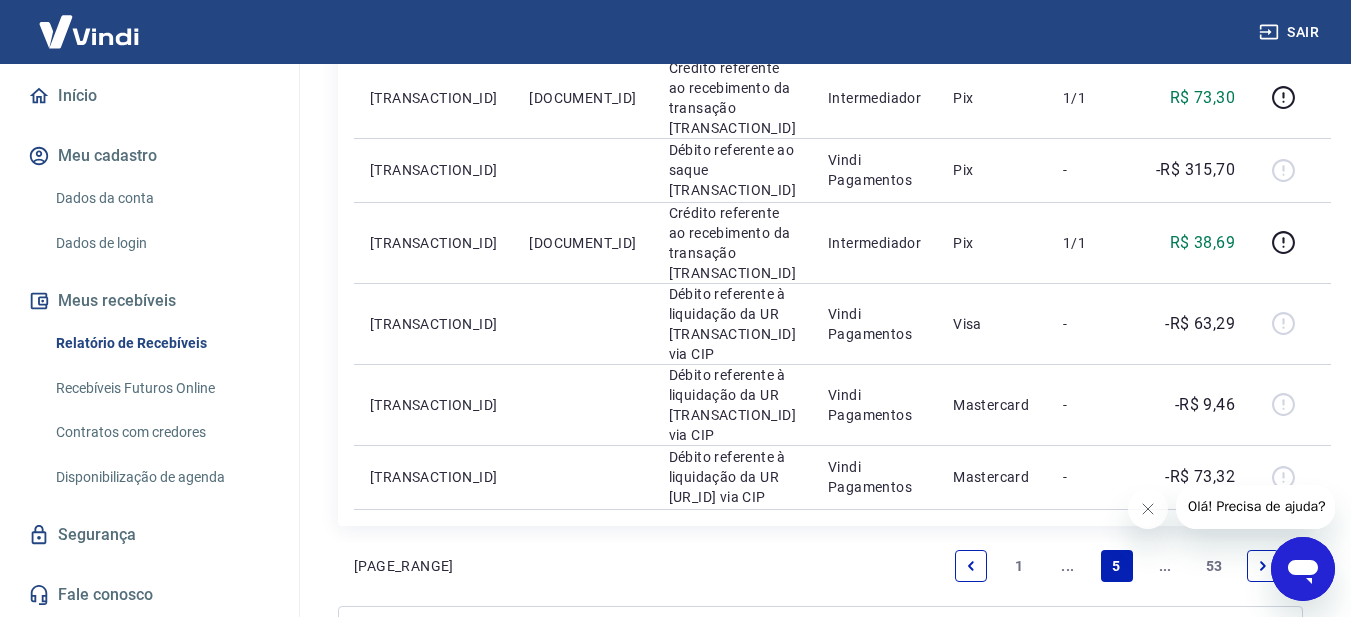 click 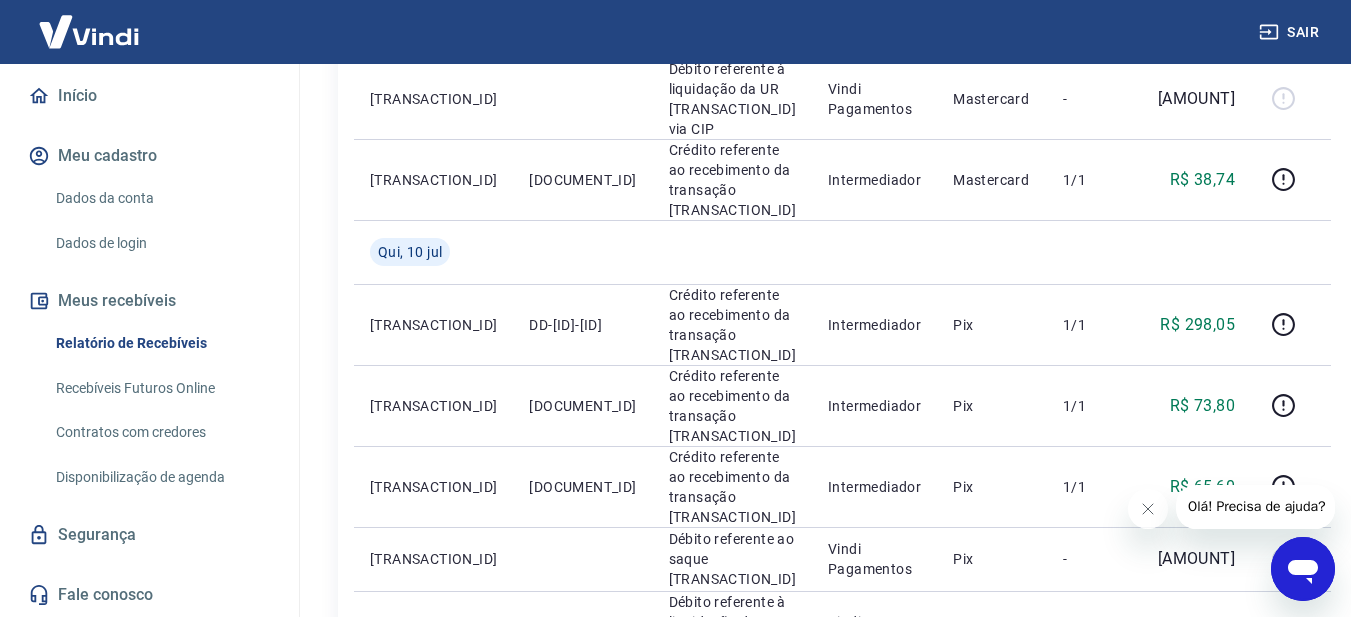 scroll, scrollTop: 1721, scrollLeft: 0, axis: vertical 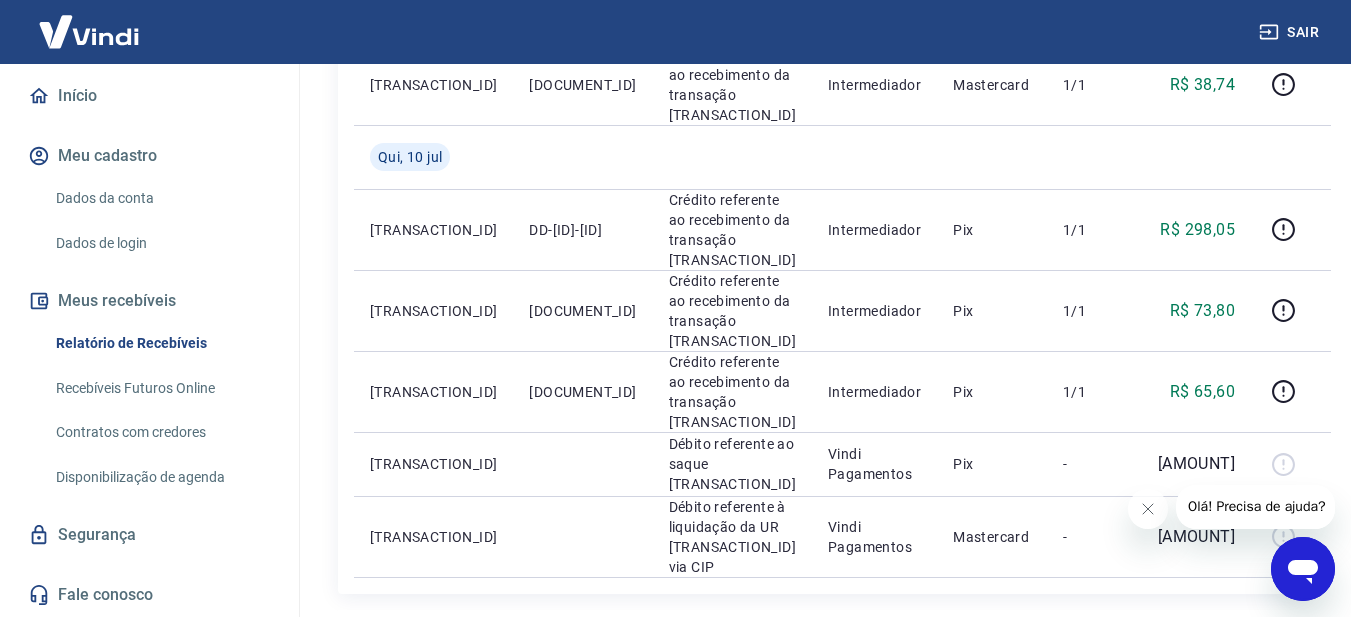 click 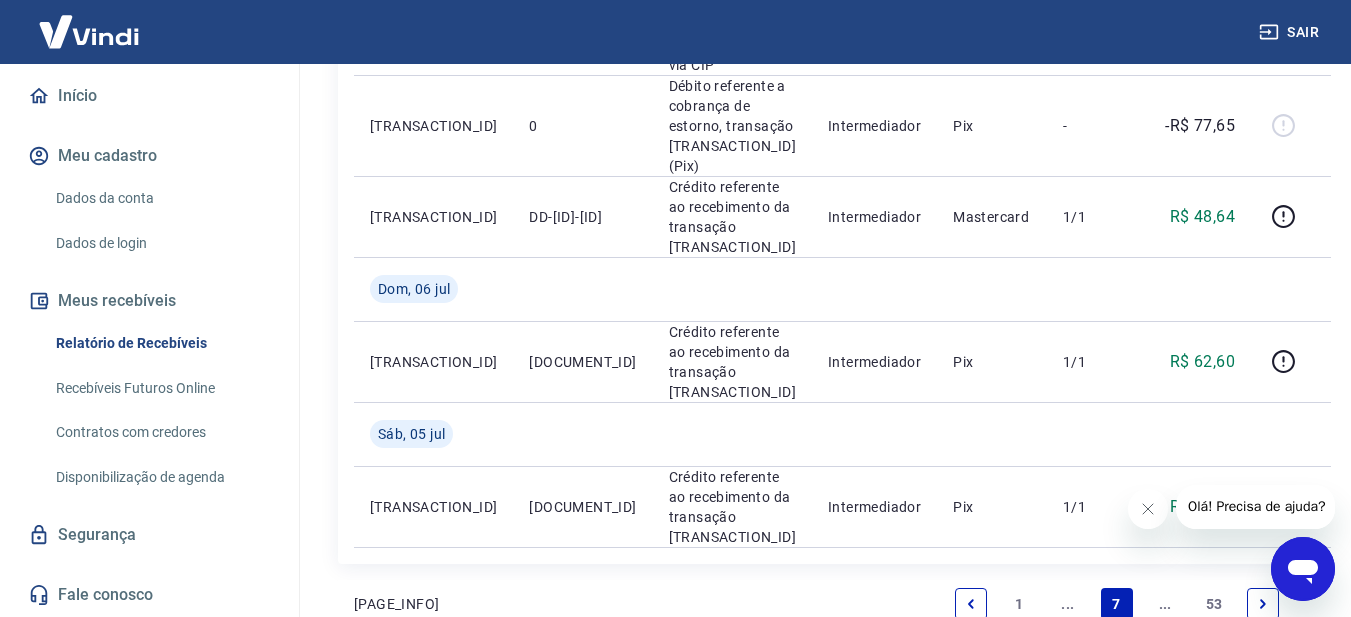 scroll, scrollTop: 1802, scrollLeft: 0, axis: vertical 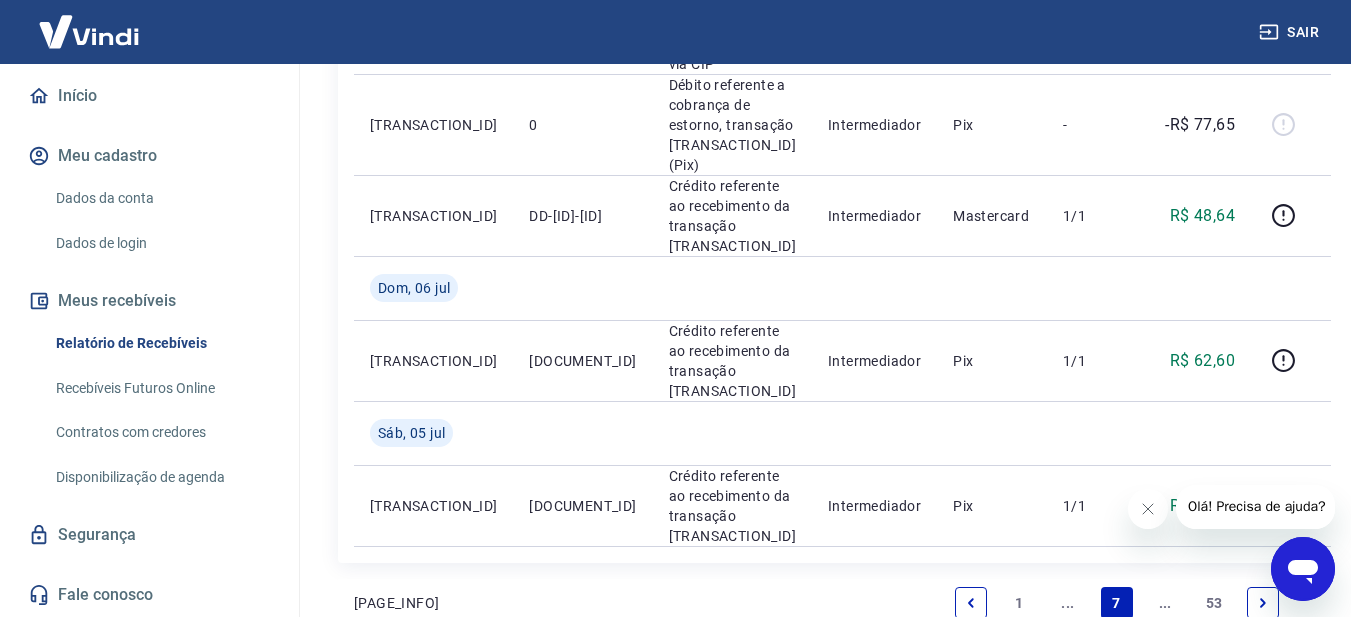 click 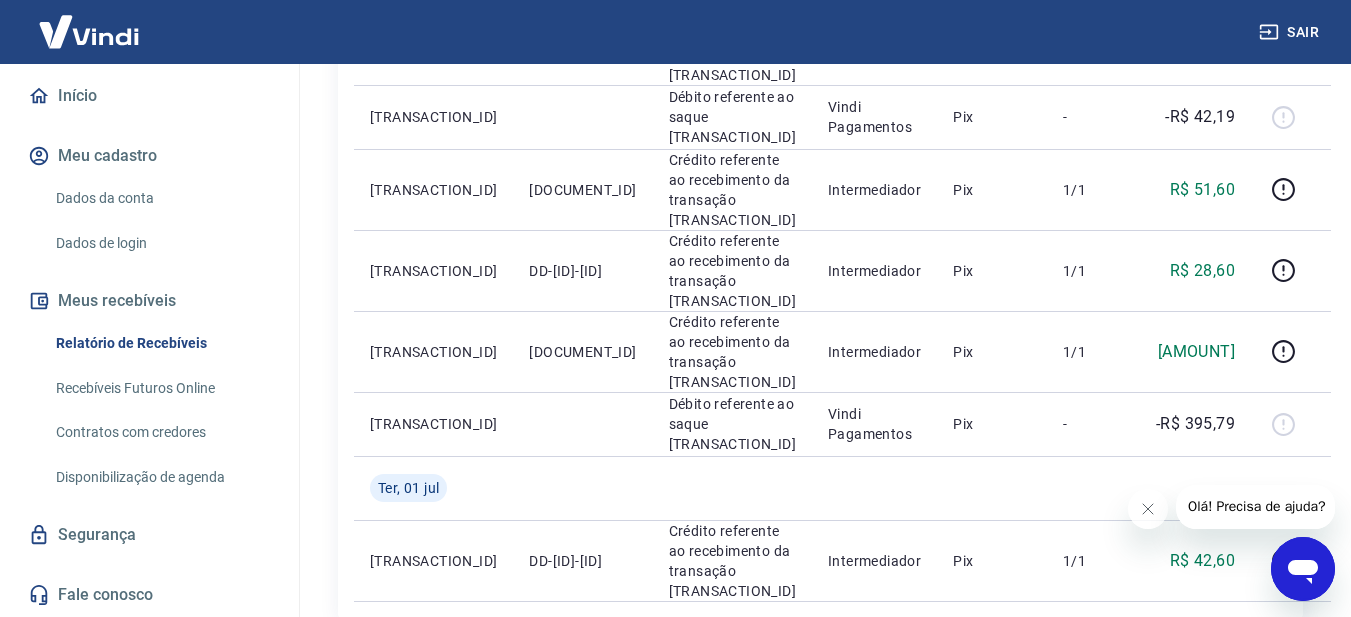 scroll, scrollTop: 1721, scrollLeft: 0, axis: vertical 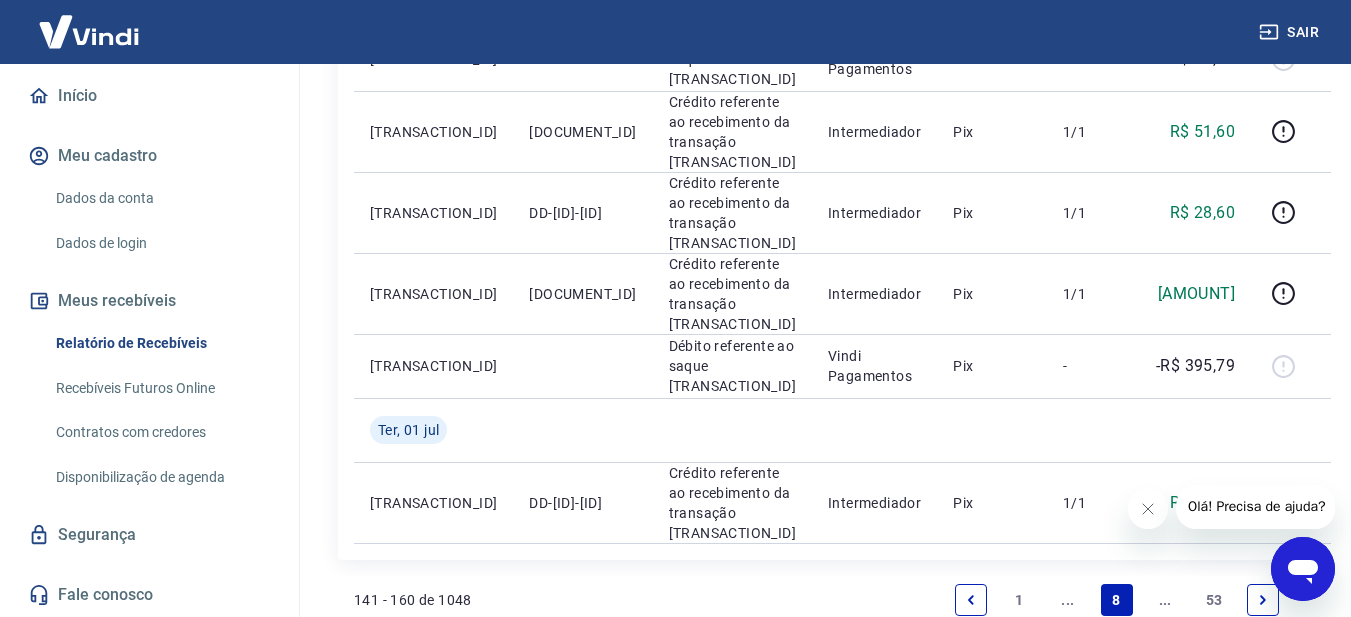 click 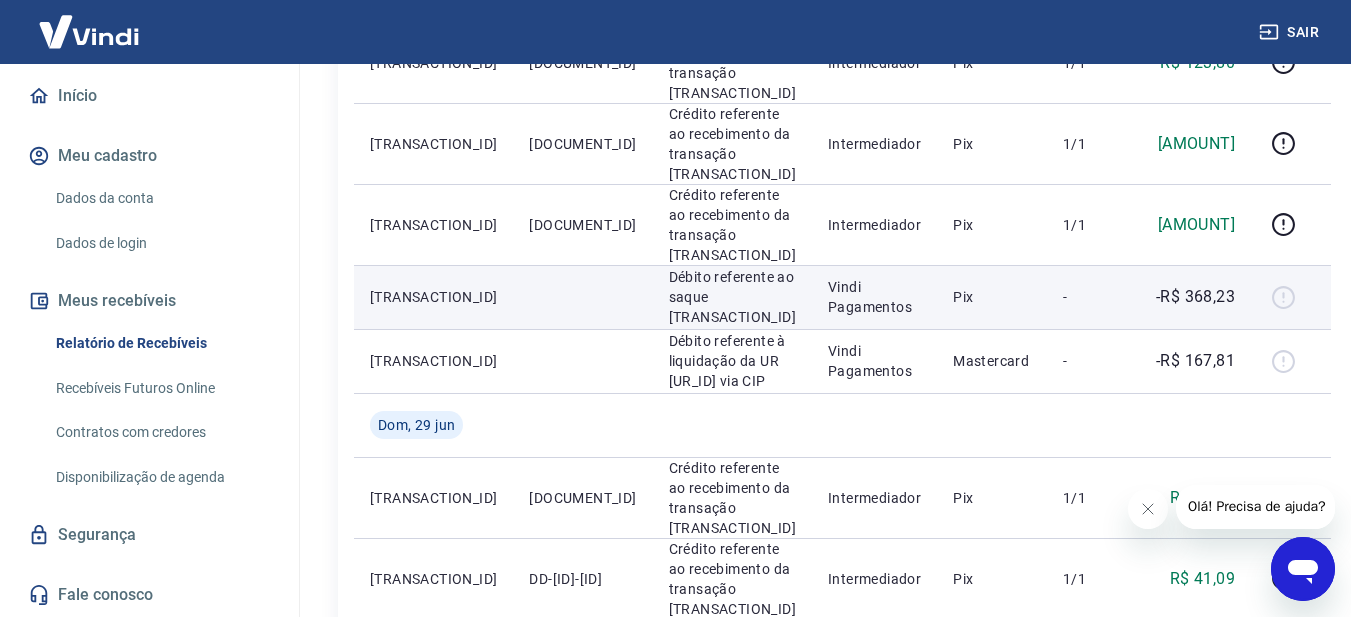 scroll, scrollTop: 1493, scrollLeft: 0, axis: vertical 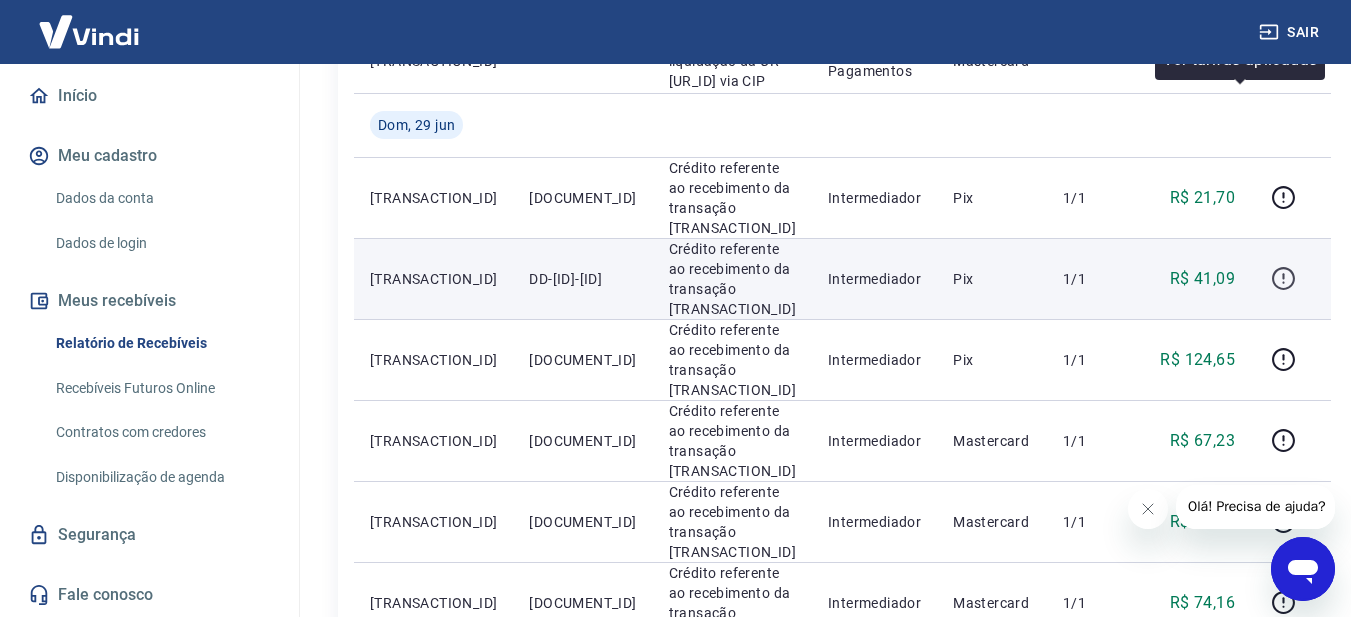click 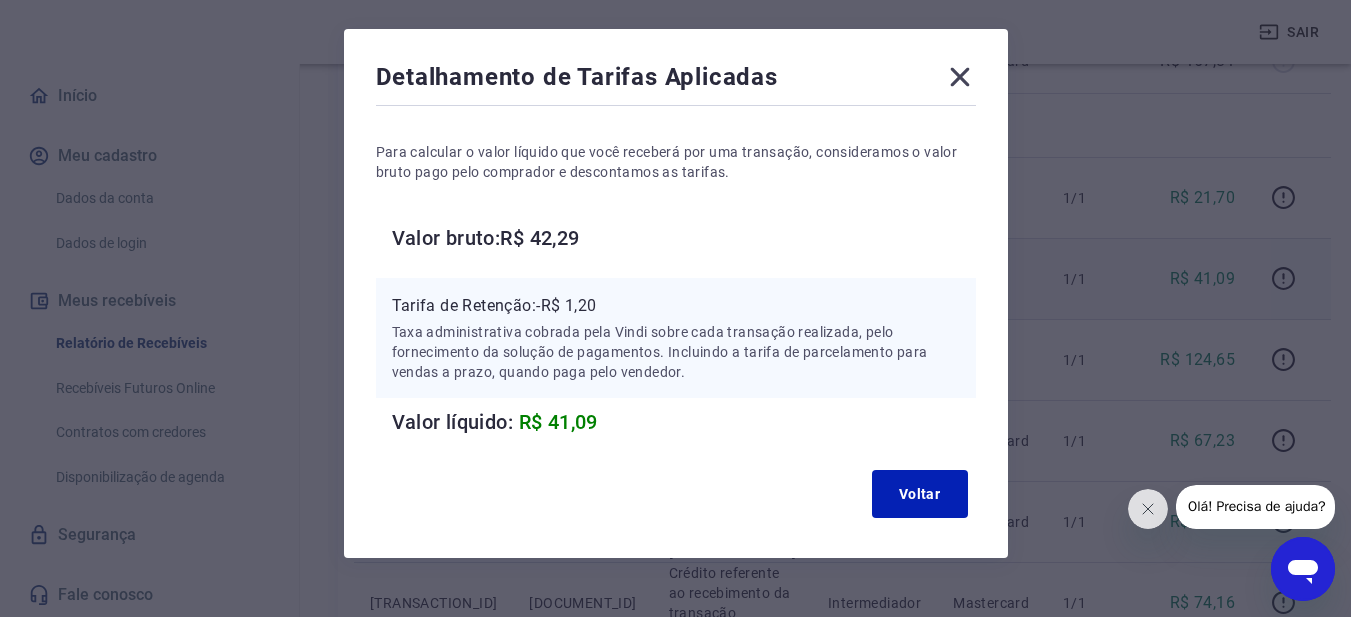 scroll, scrollTop: 100, scrollLeft: 0, axis: vertical 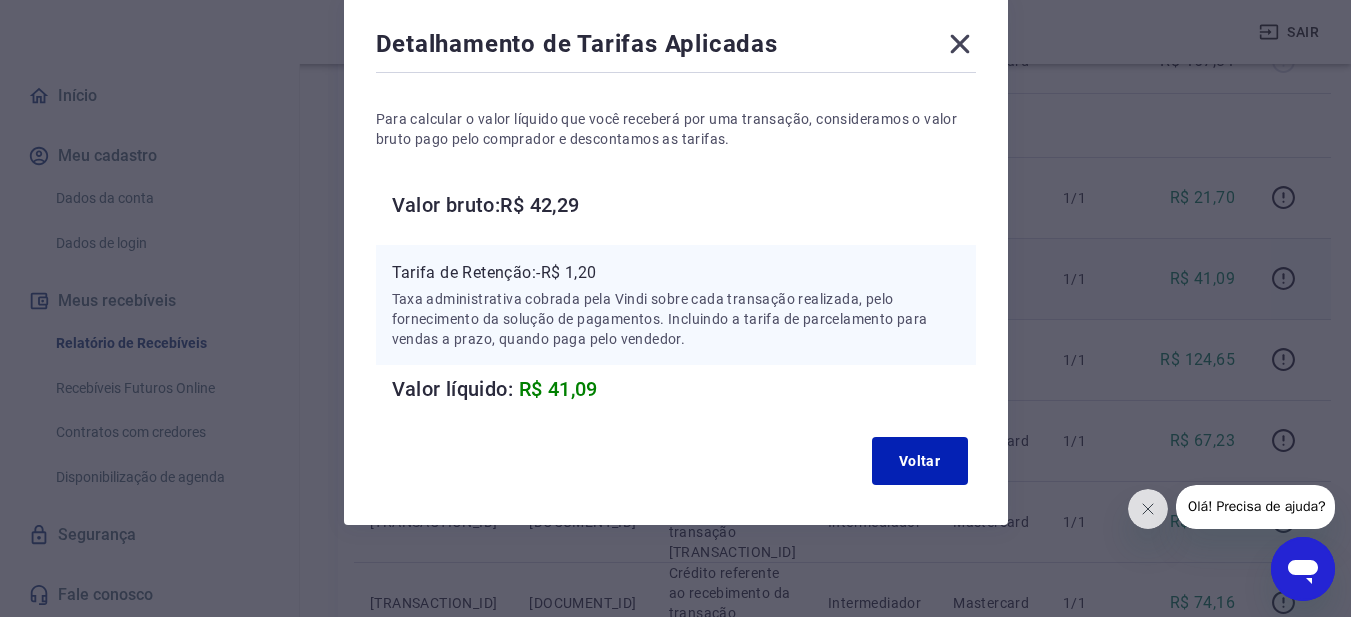 click 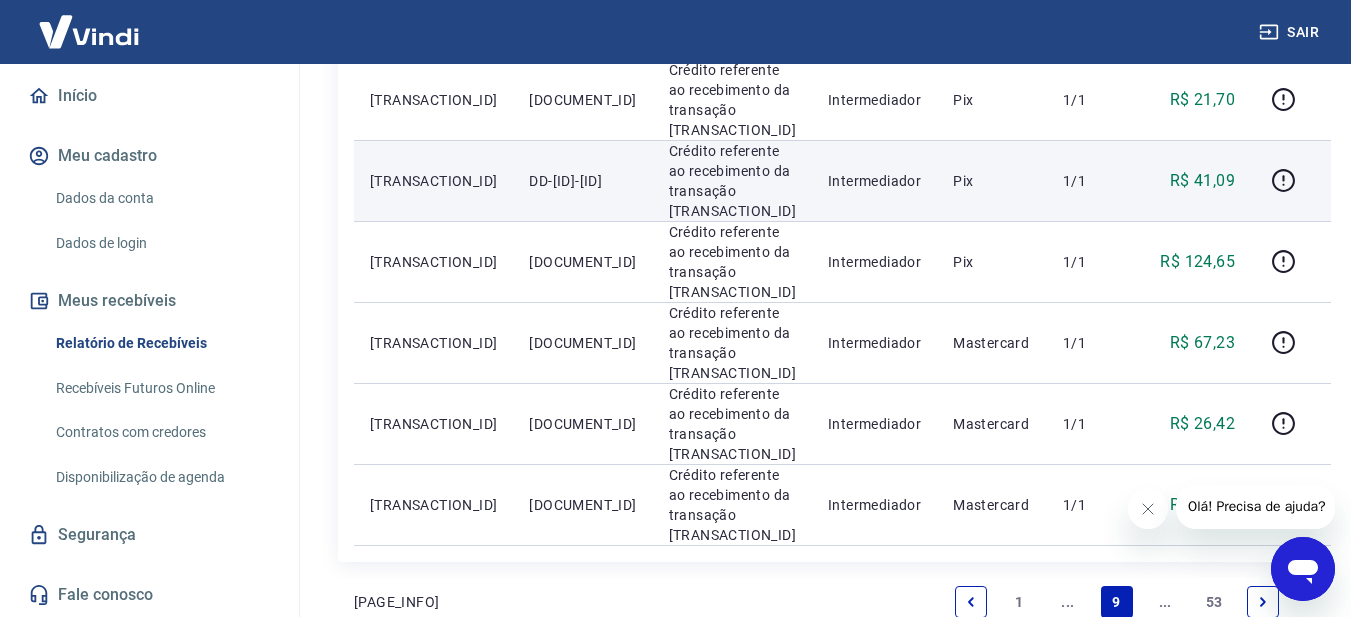 scroll, scrollTop: 1593, scrollLeft: 0, axis: vertical 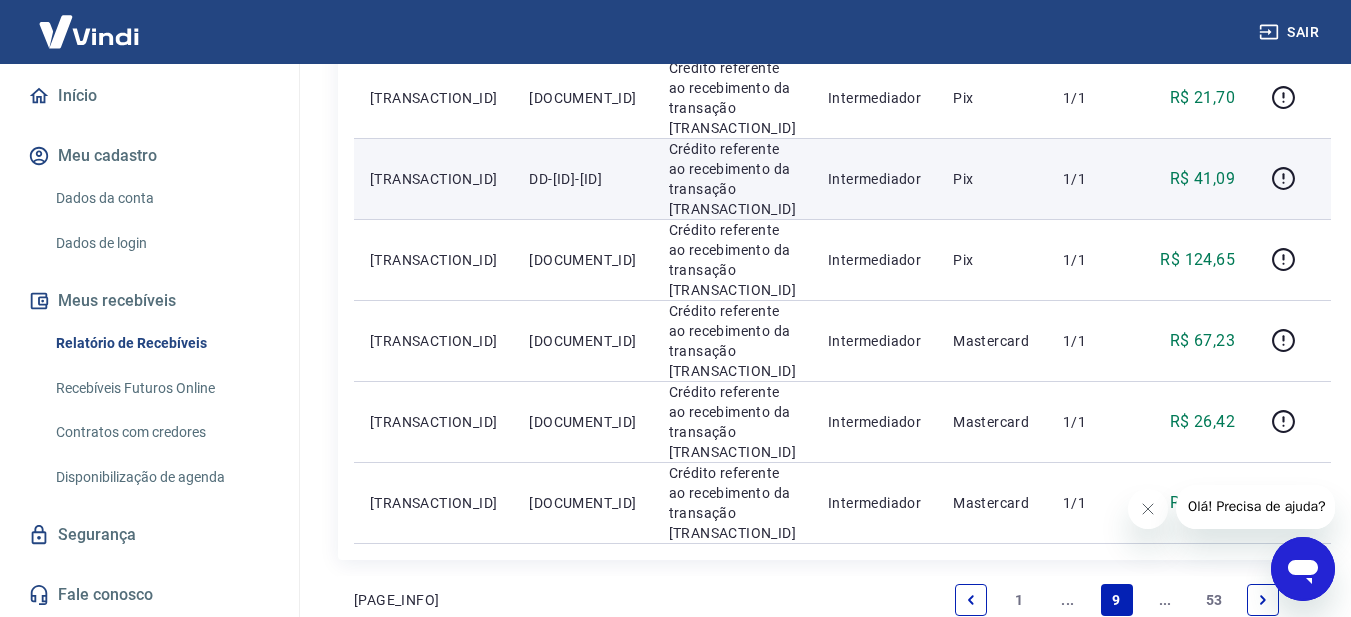 click at bounding box center (971, 600) 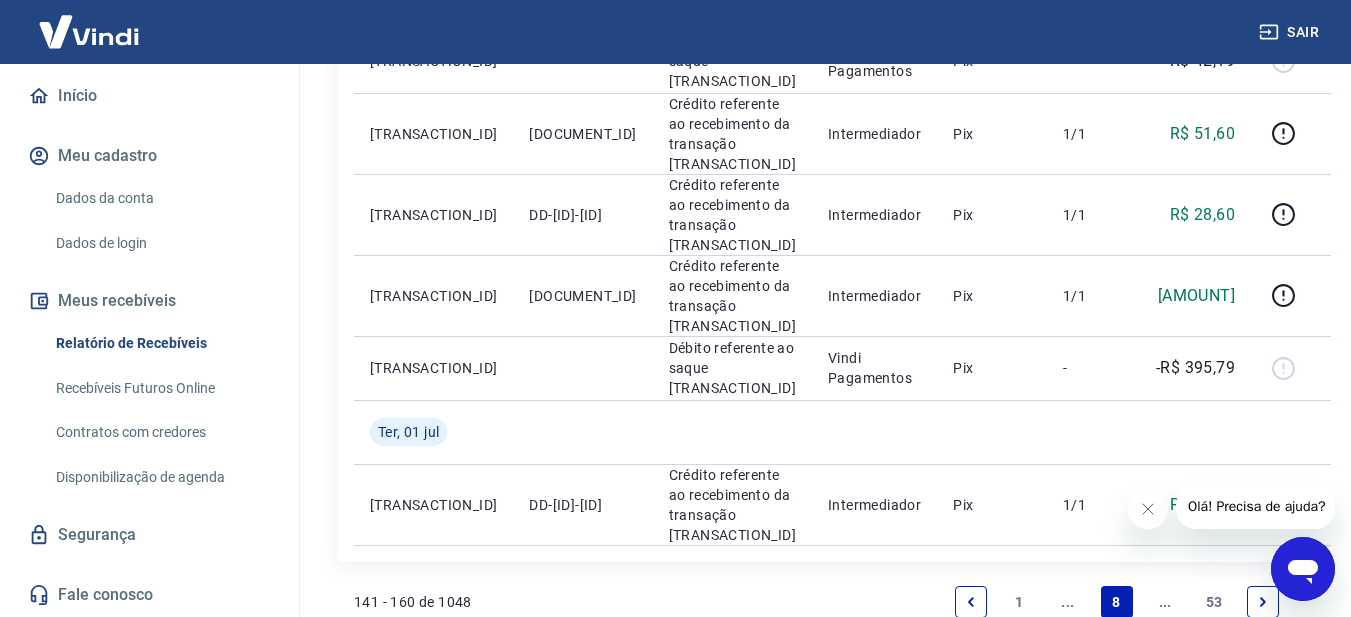 scroll, scrollTop: 1721, scrollLeft: 0, axis: vertical 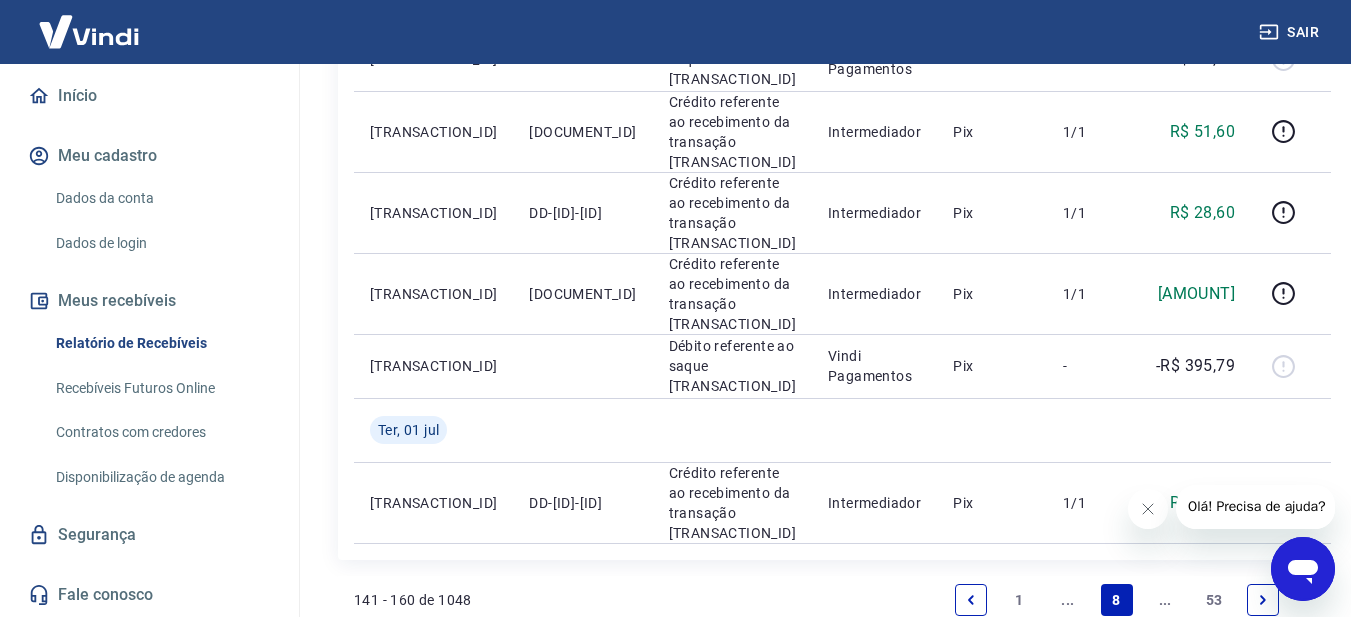 click at bounding box center (971, 600) 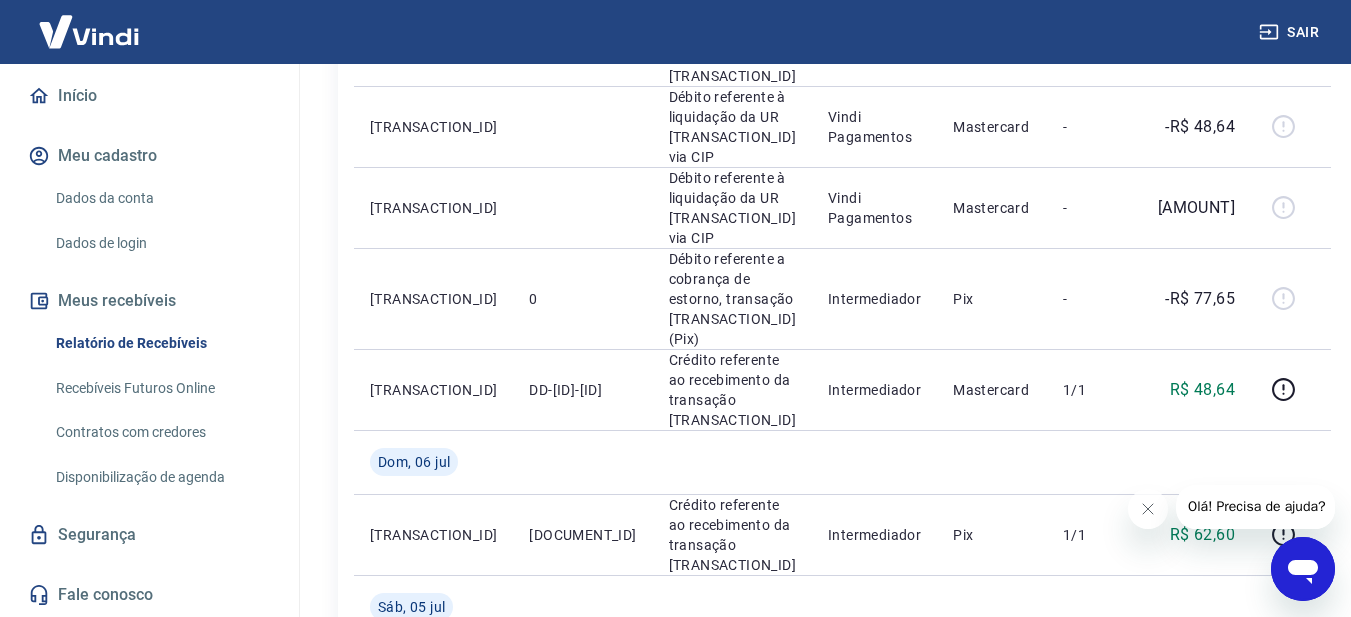 scroll, scrollTop: 1800, scrollLeft: 0, axis: vertical 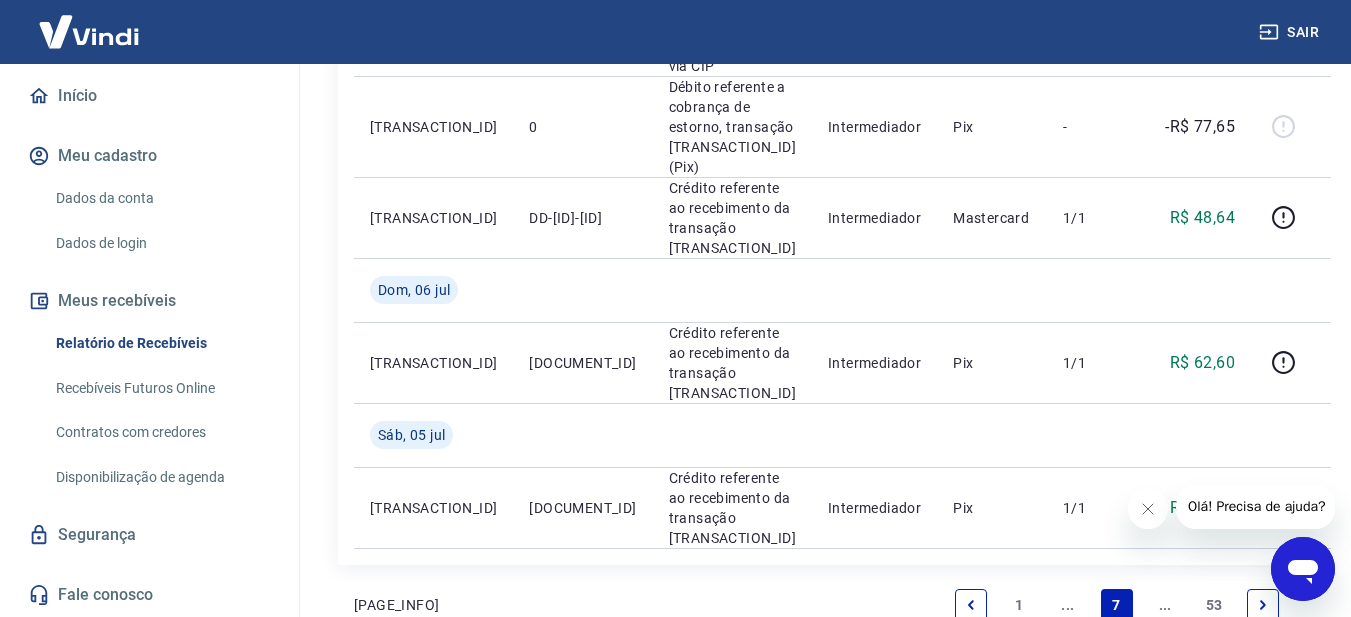 click 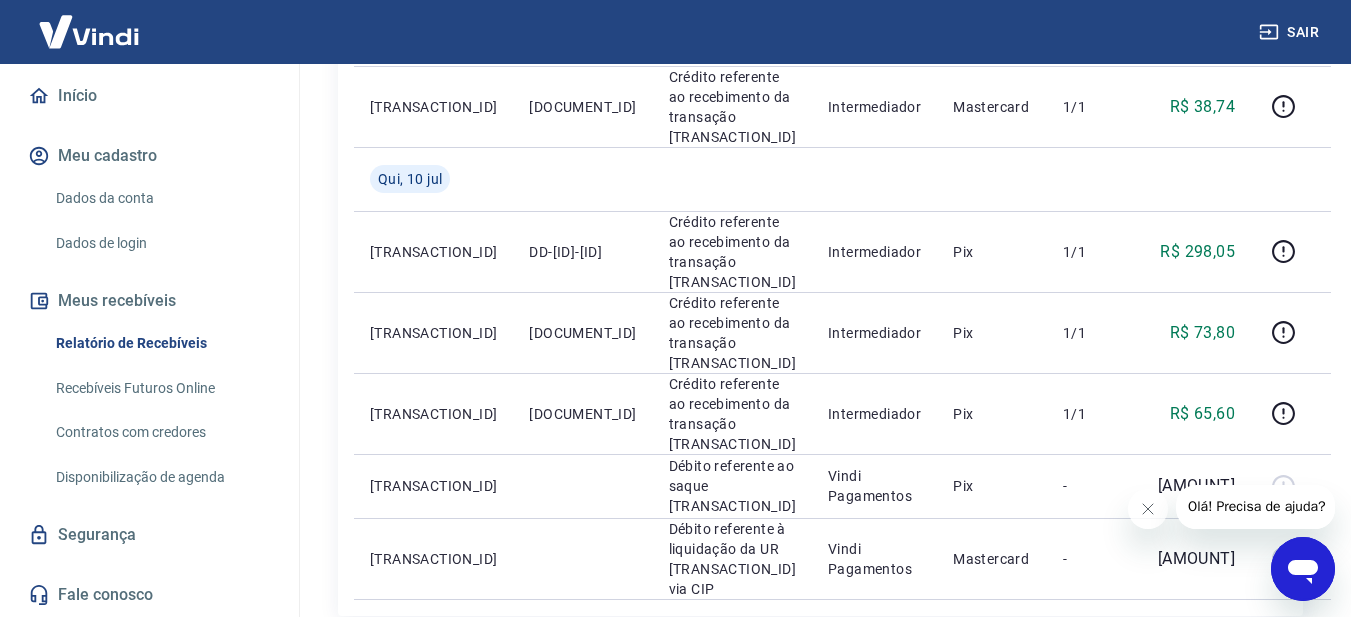 scroll, scrollTop: 1700, scrollLeft: 0, axis: vertical 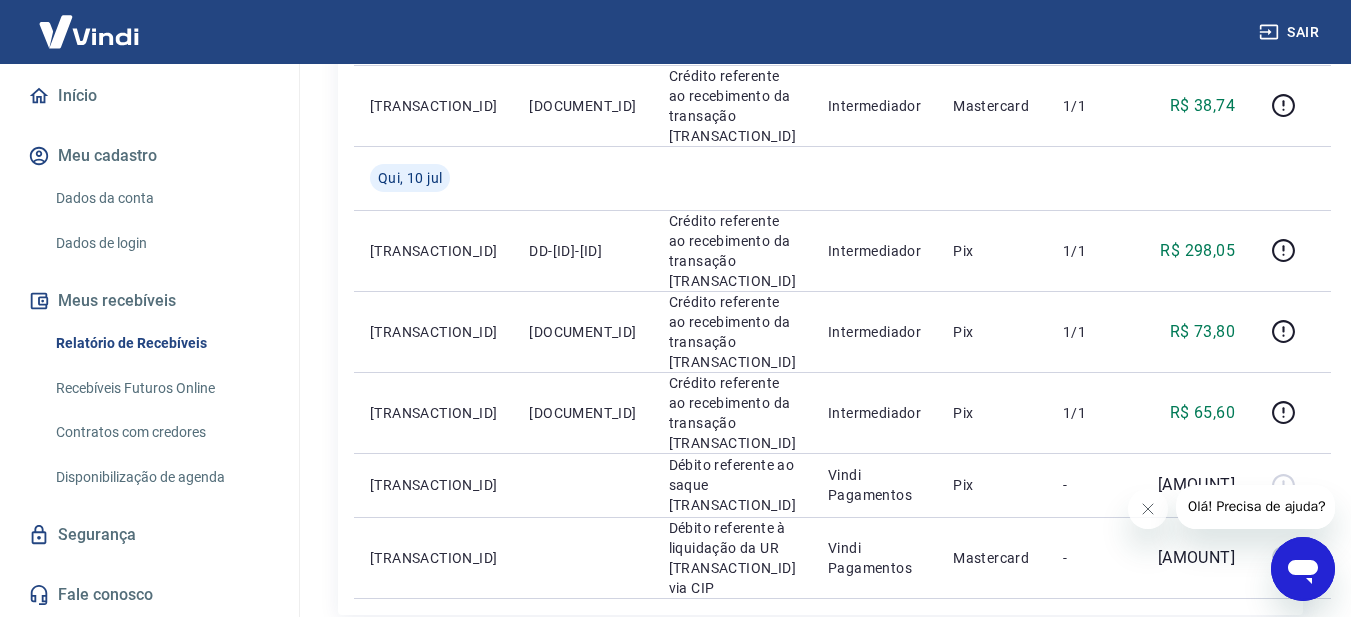 click 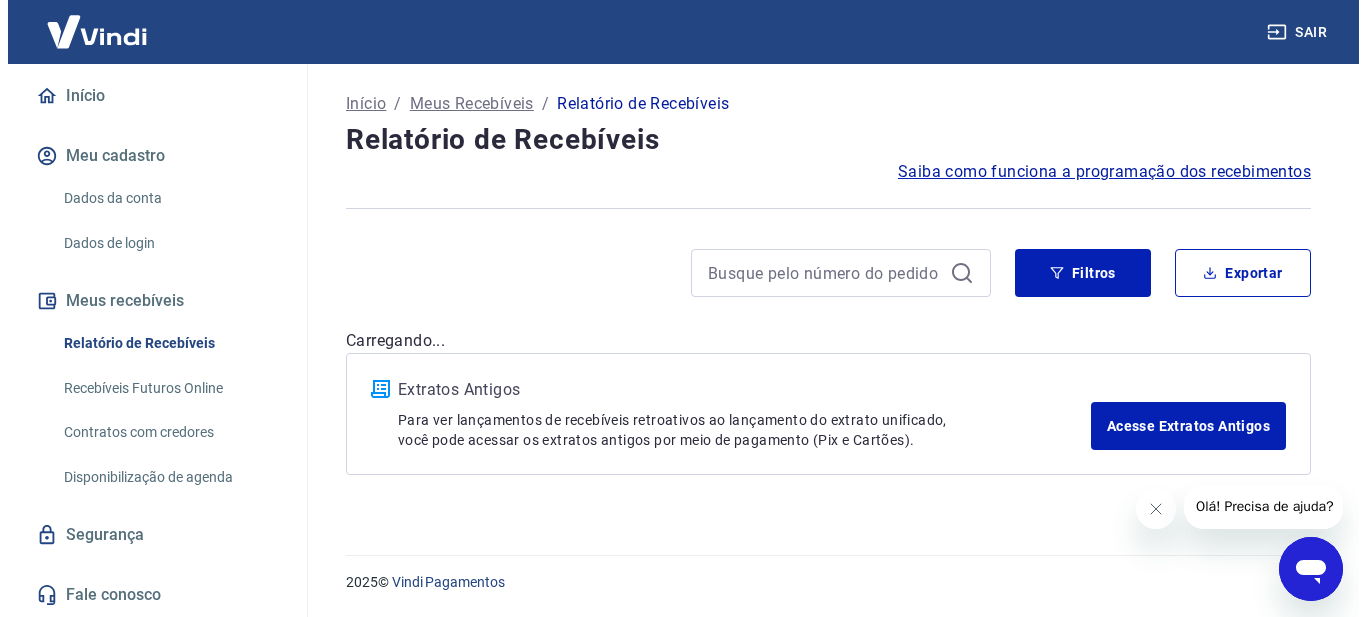 scroll, scrollTop: 0, scrollLeft: 0, axis: both 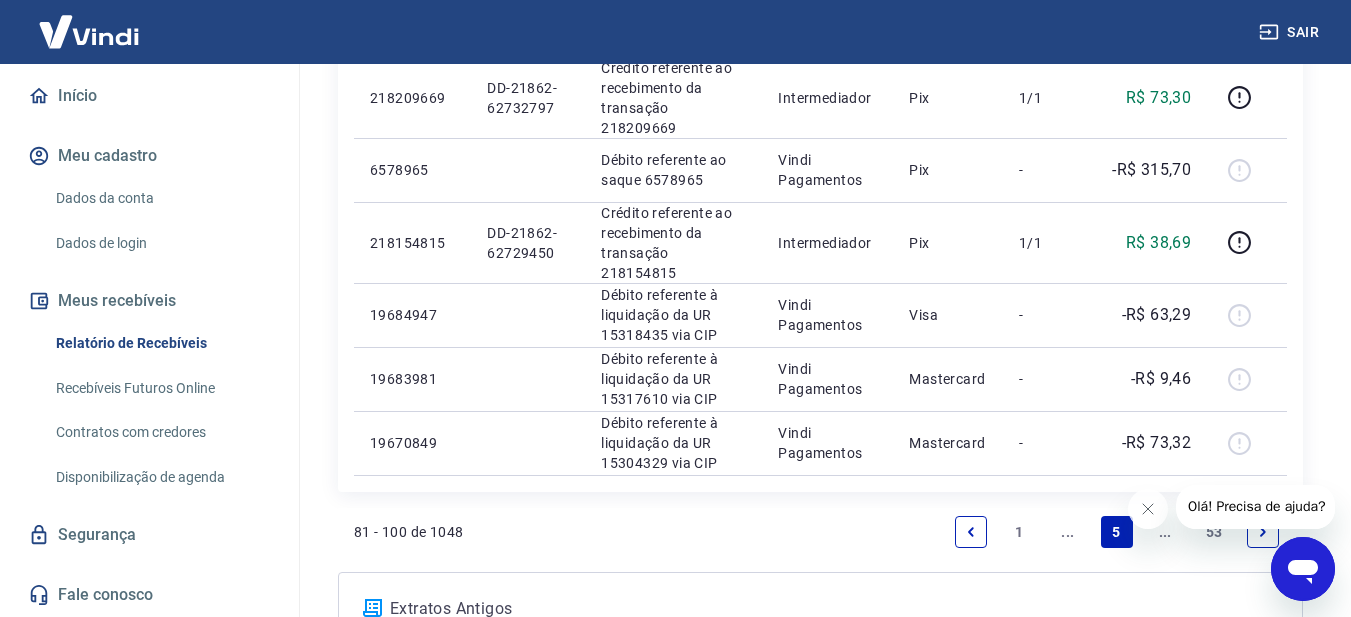 click 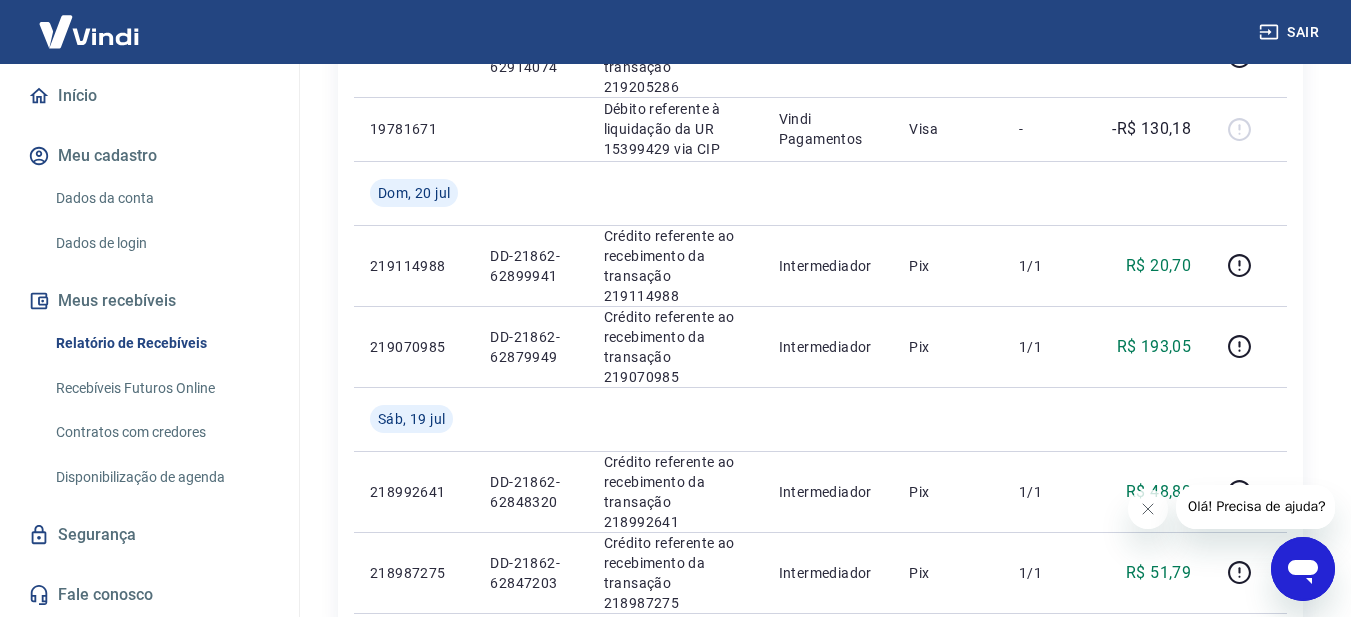 scroll, scrollTop: 1785, scrollLeft: 0, axis: vertical 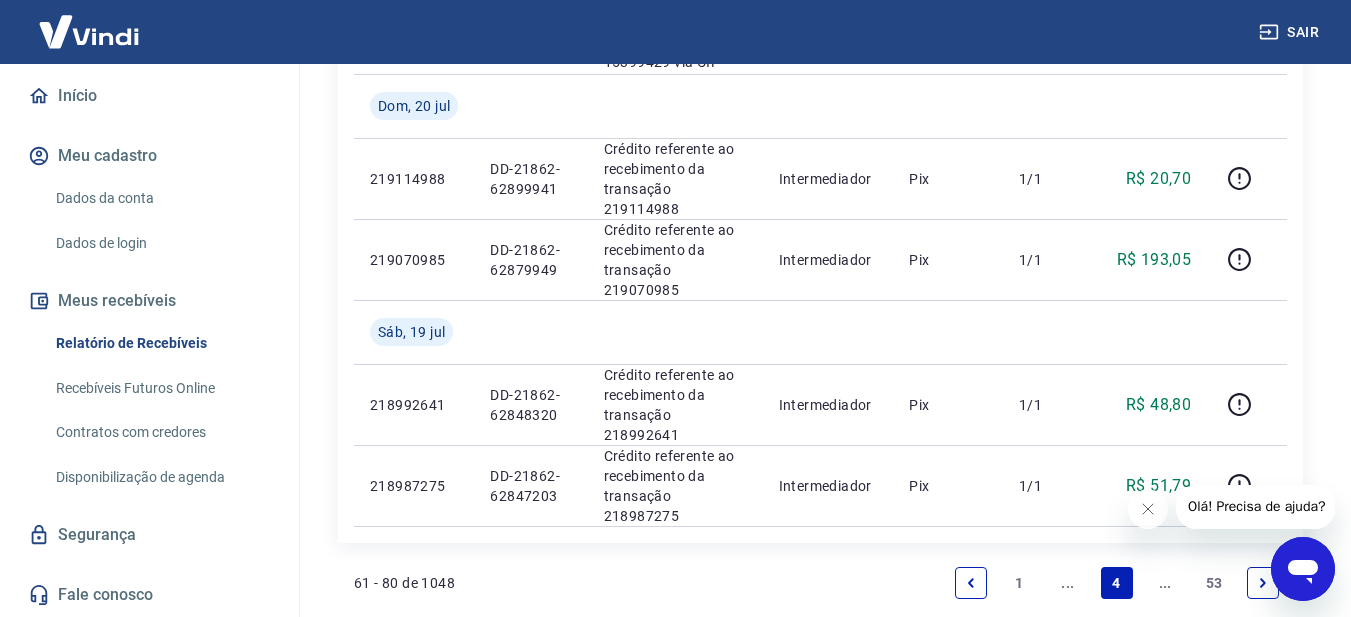 click at bounding box center (971, 583) 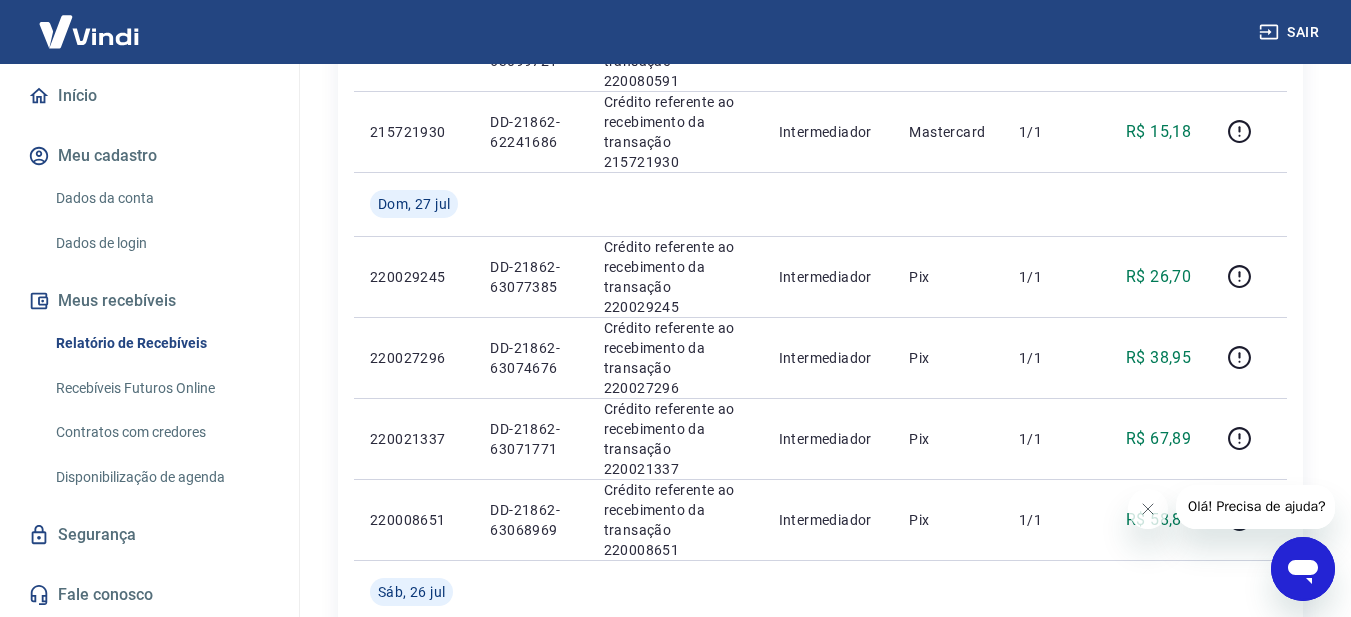 scroll, scrollTop: 1500, scrollLeft: 0, axis: vertical 